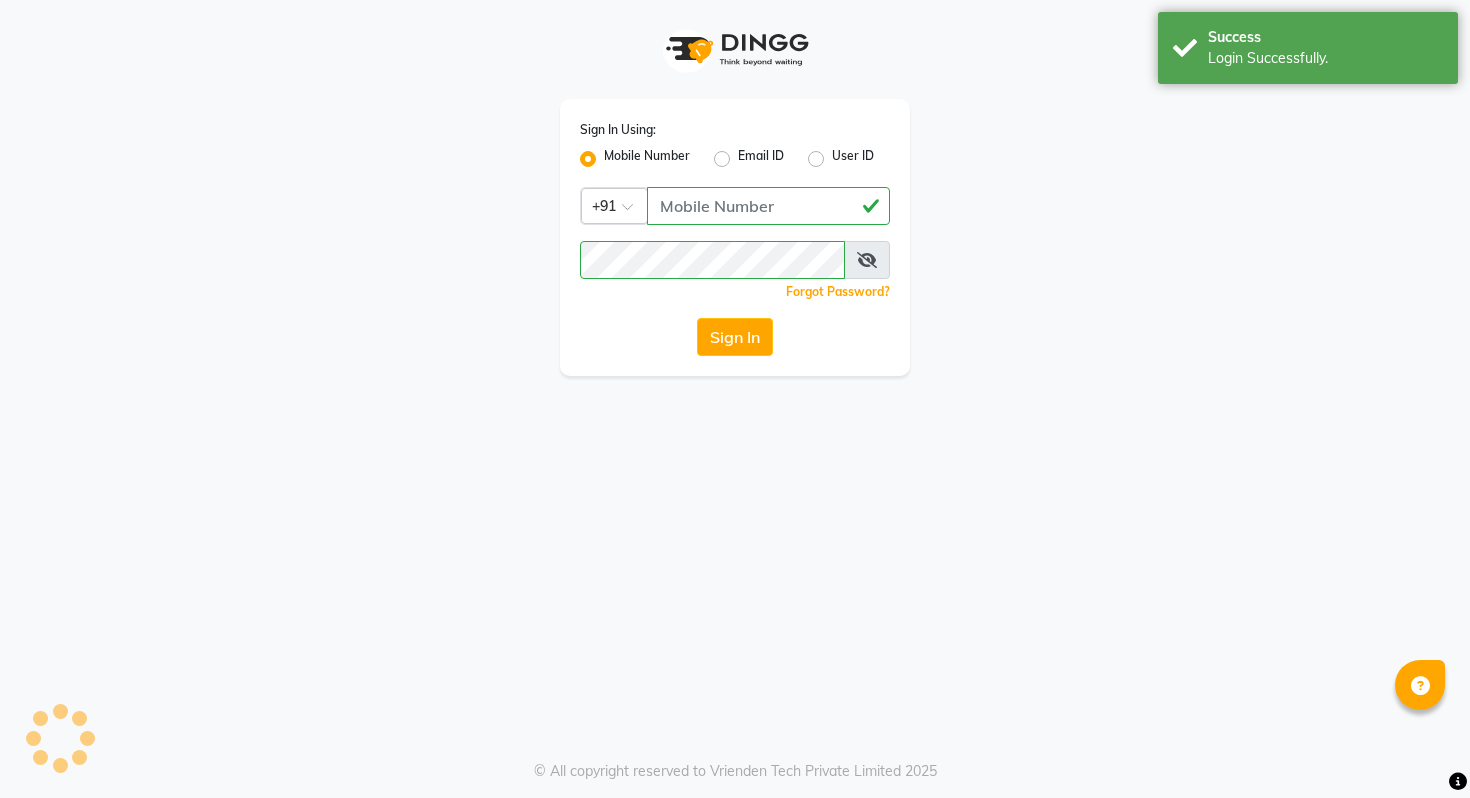 scroll, scrollTop: 0, scrollLeft: 0, axis: both 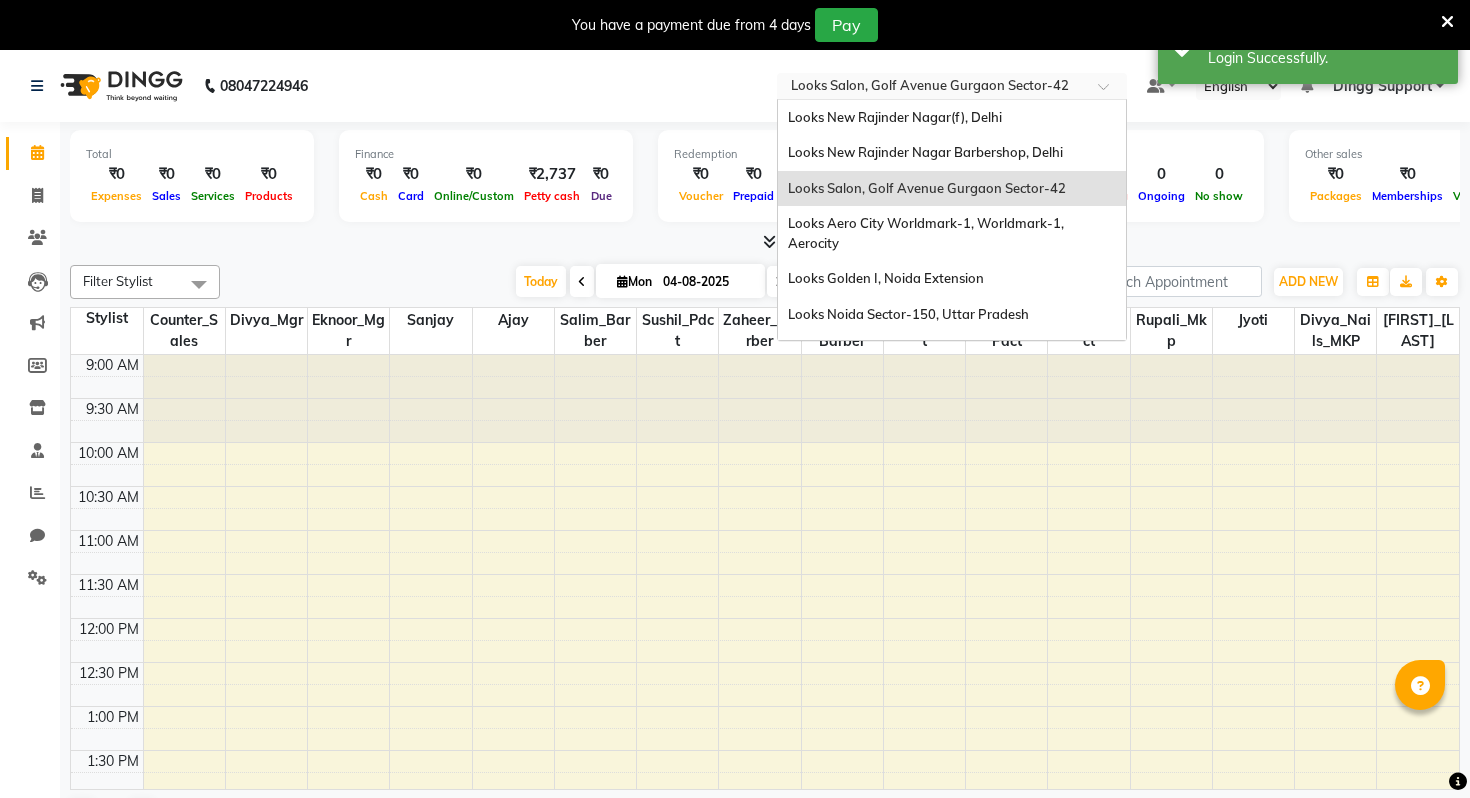 click at bounding box center [932, 88] 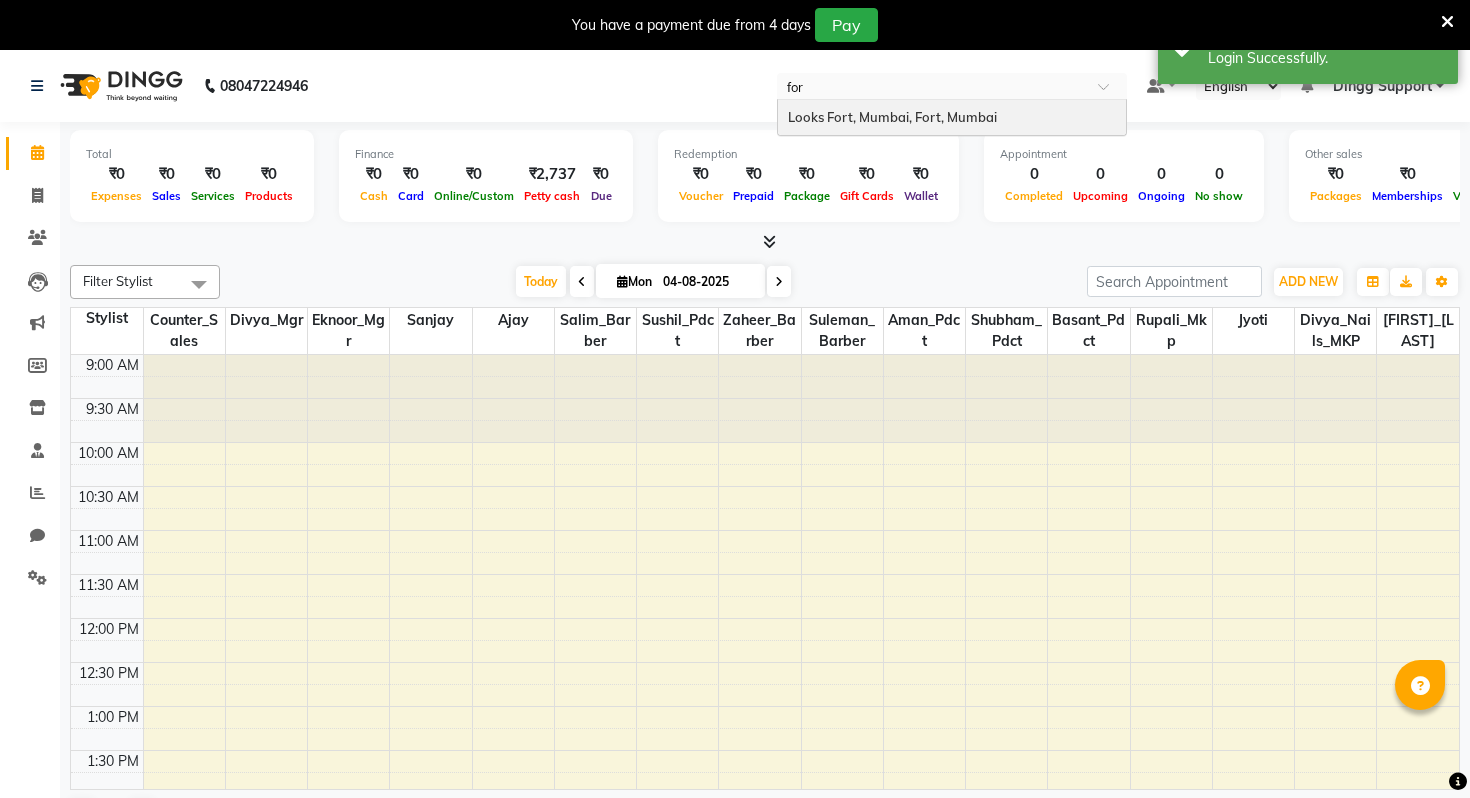type on "fort" 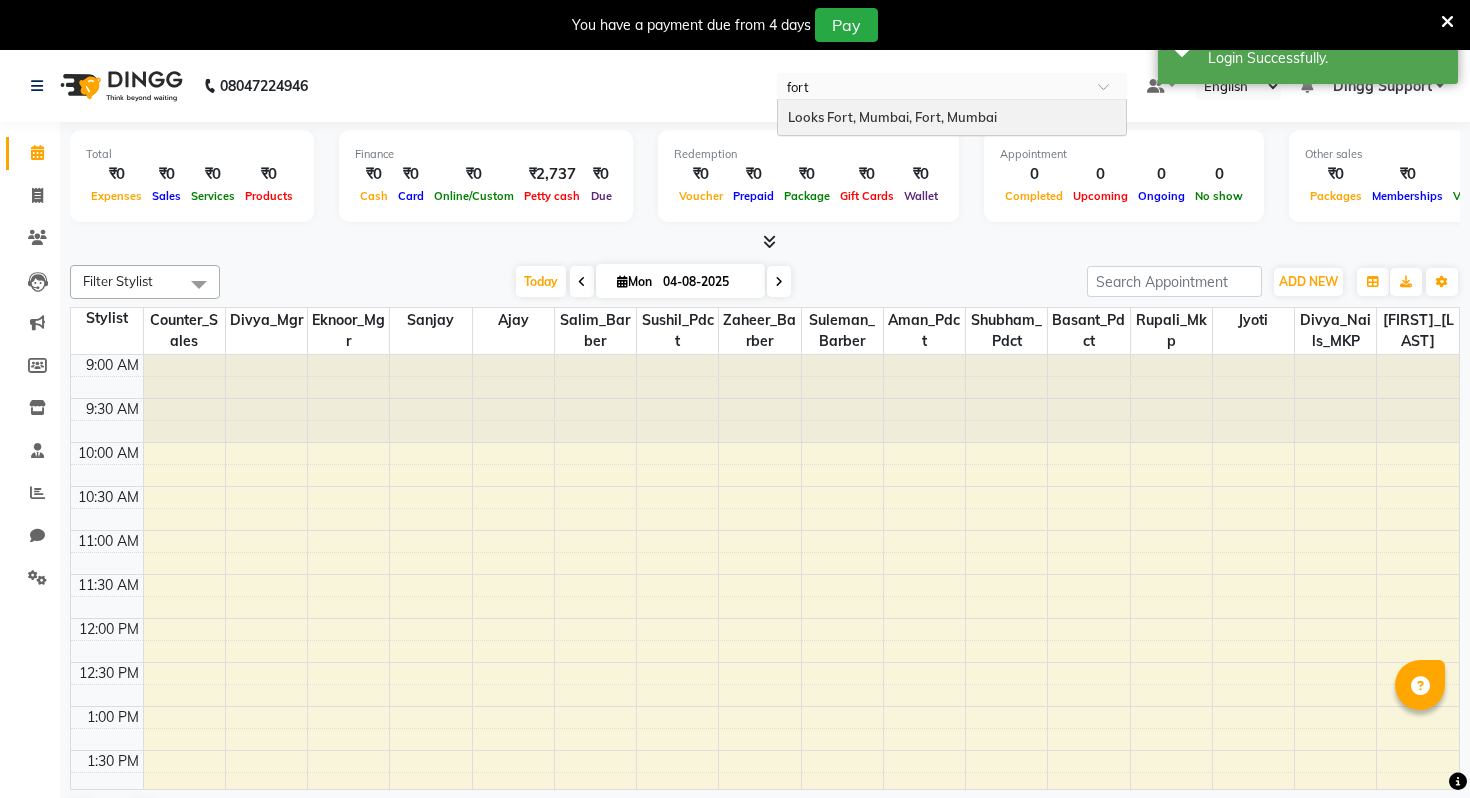 click on "Looks Fort, Mumbai, Fort, Mumbai" at bounding box center (952, 118) 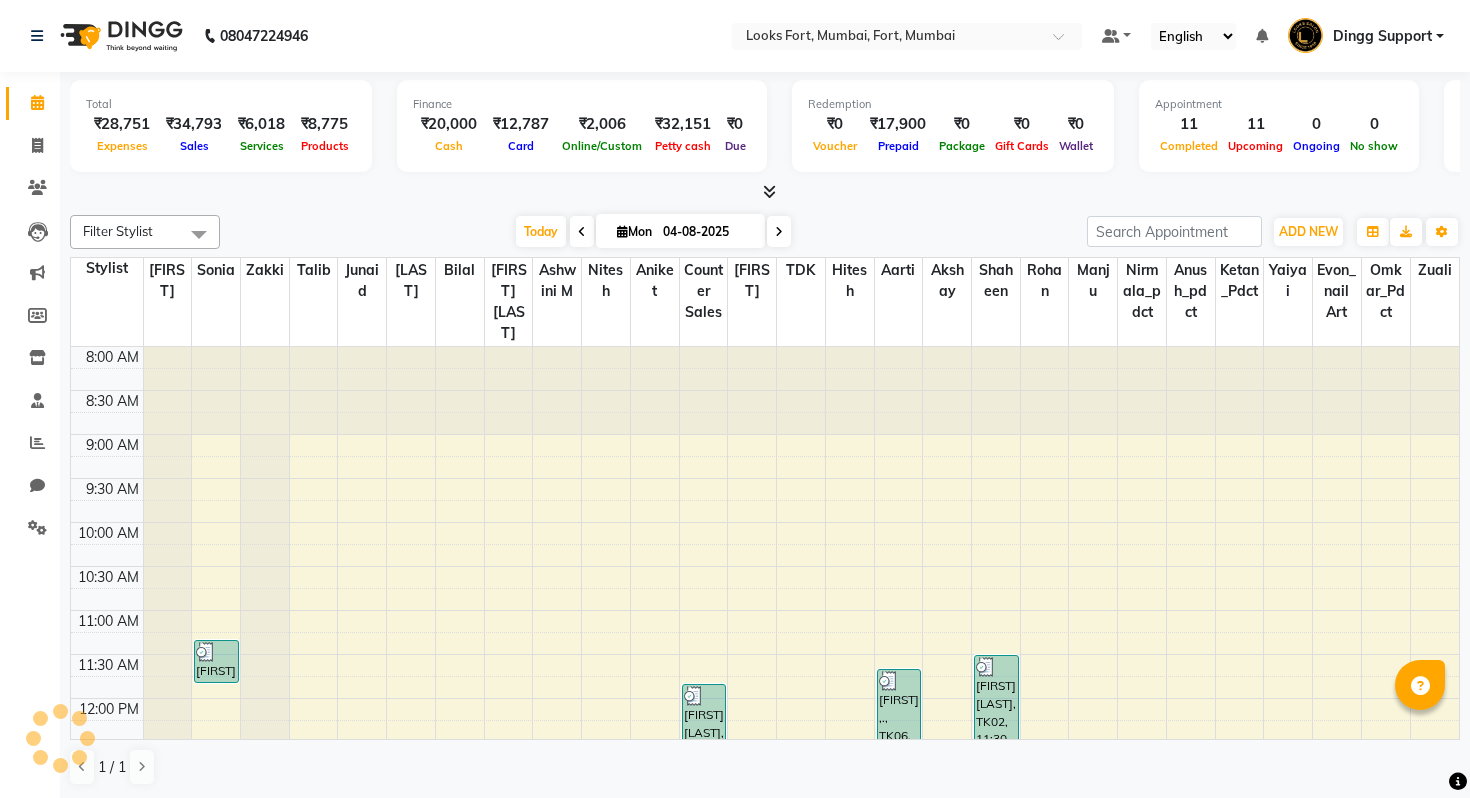 scroll, scrollTop: 0, scrollLeft: 0, axis: both 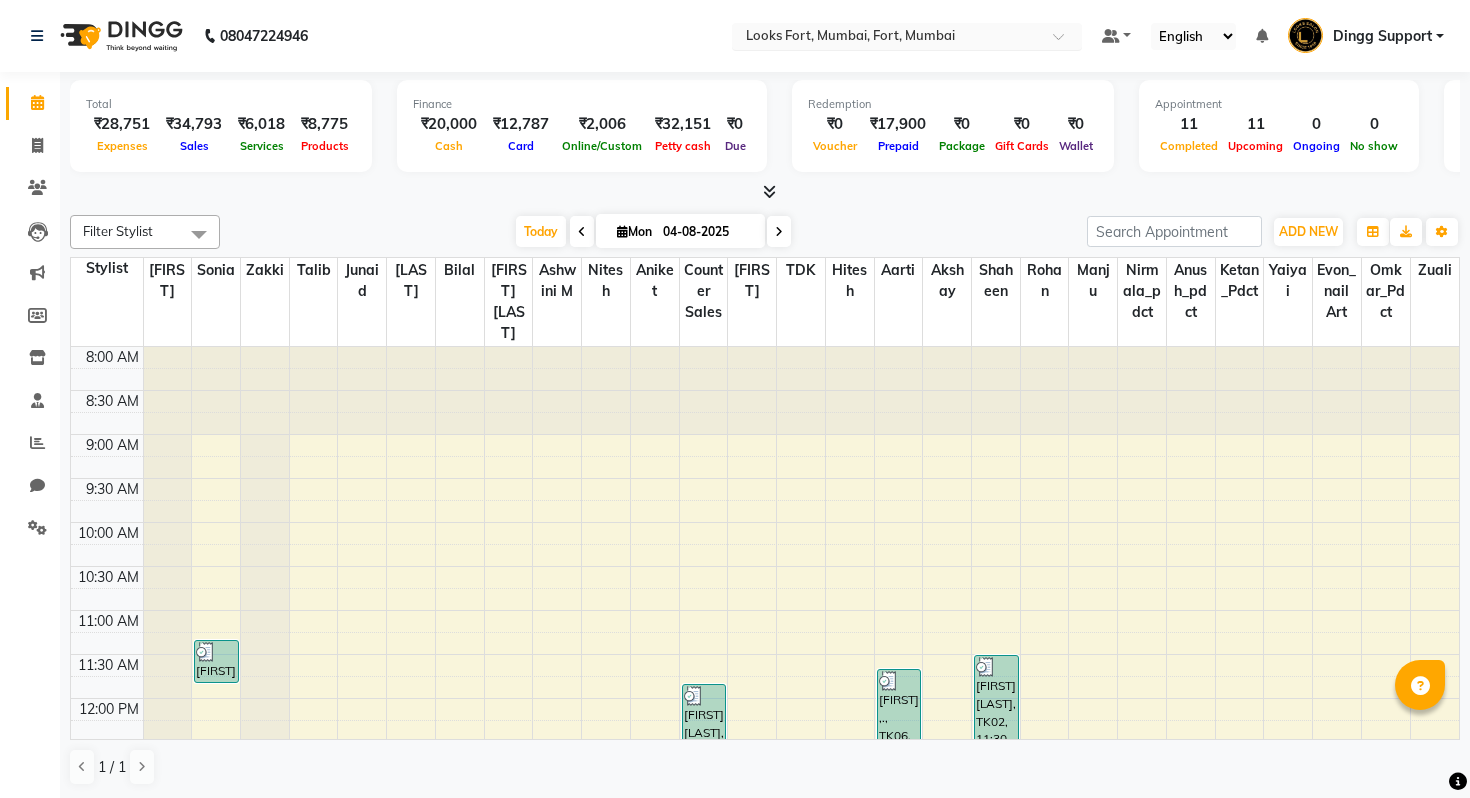 click at bounding box center (887, 38) 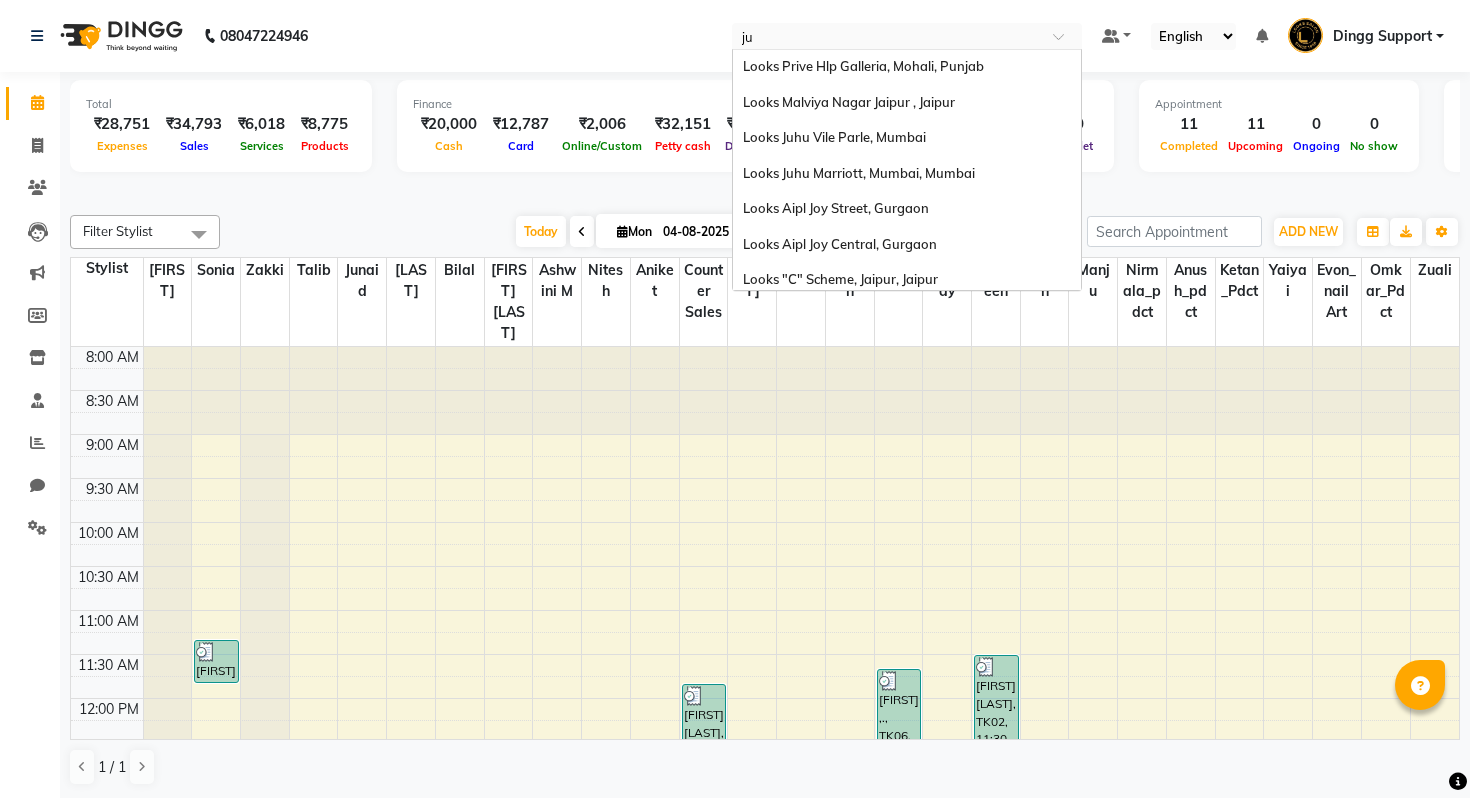 scroll, scrollTop: 0, scrollLeft: 0, axis: both 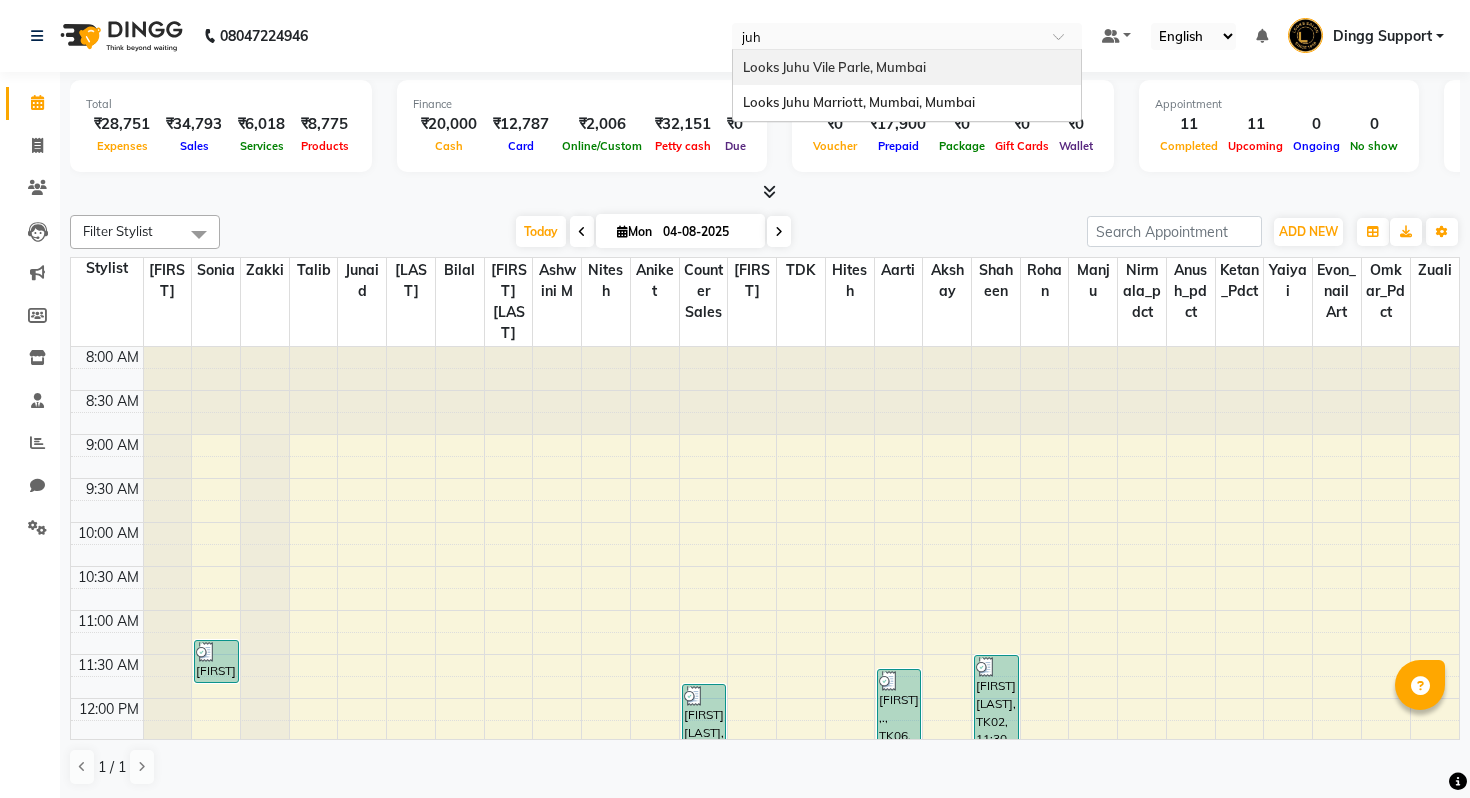 type on "juhu" 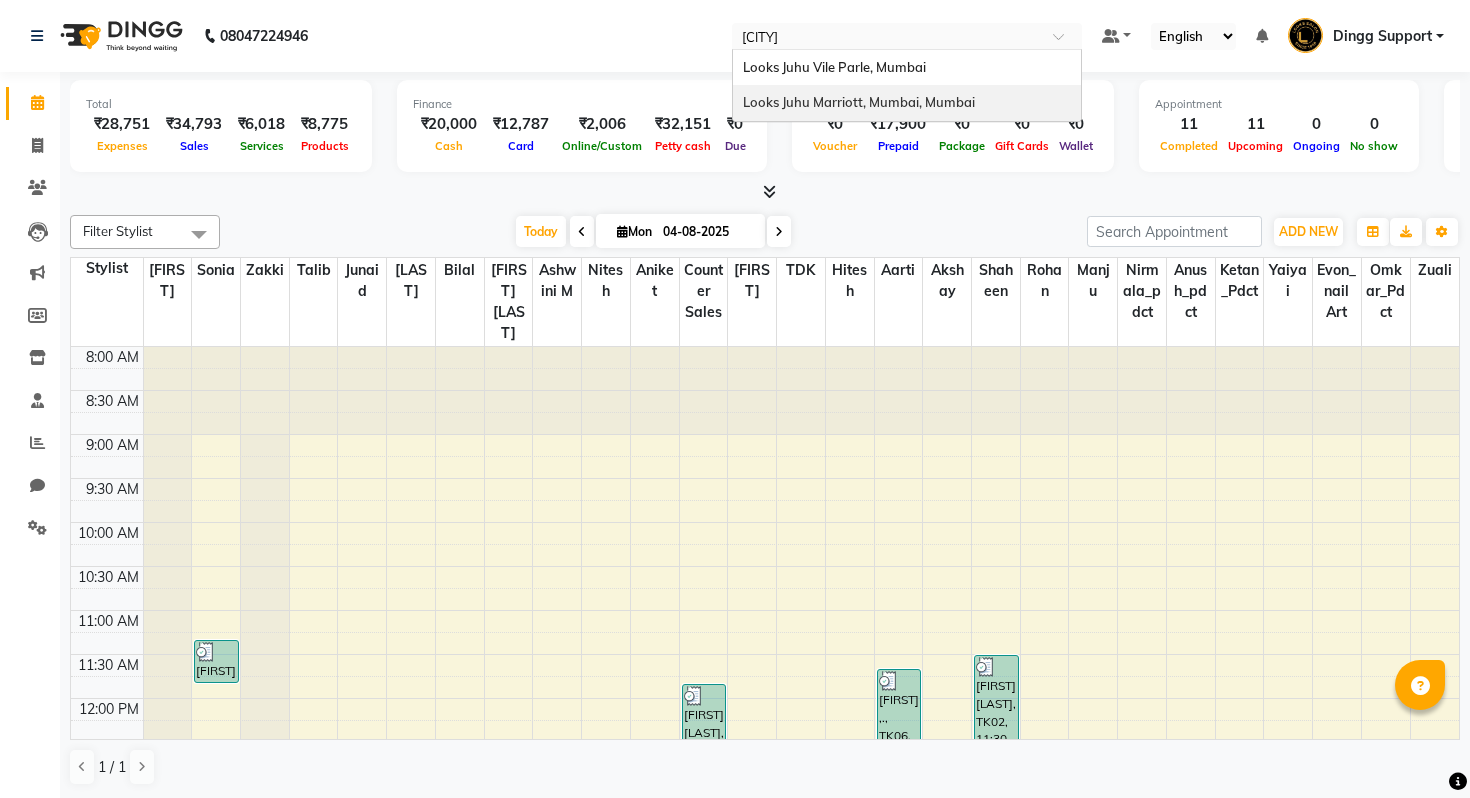 click on "Looks Juhu Marriott, Mumbai, Mumbai" at bounding box center (859, 102) 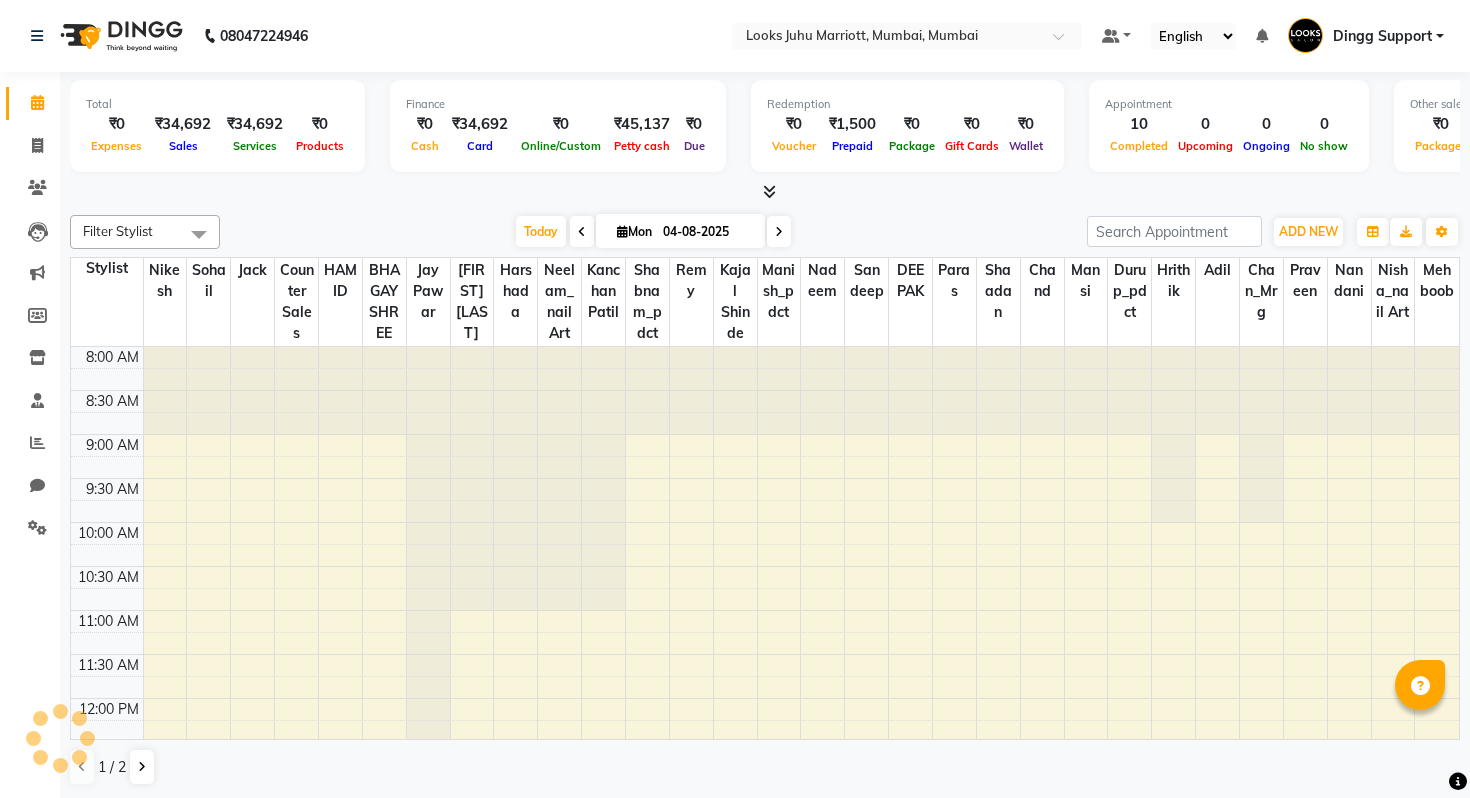 scroll, scrollTop: 0, scrollLeft: 0, axis: both 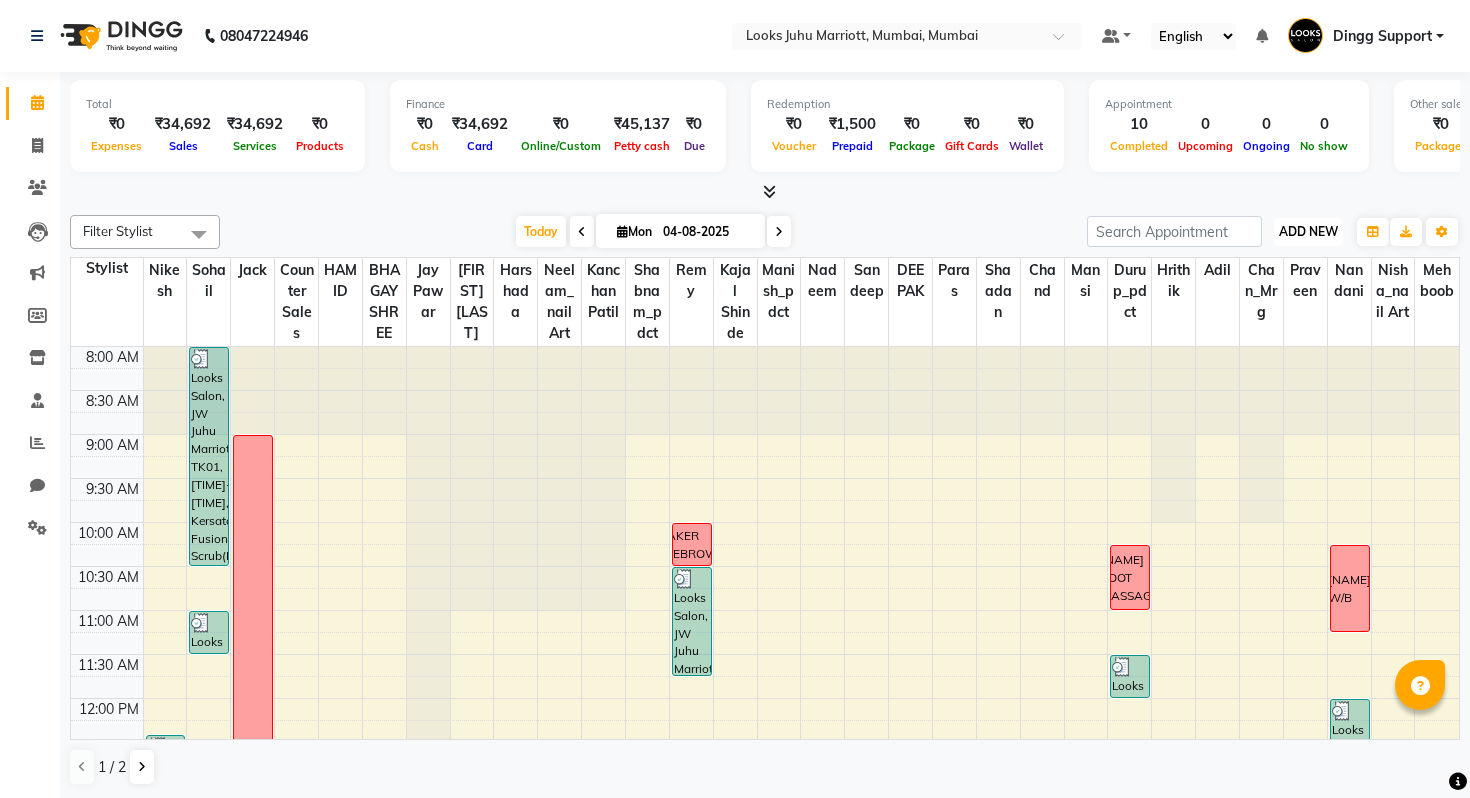 click on "ADD NEW" at bounding box center (1308, 231) 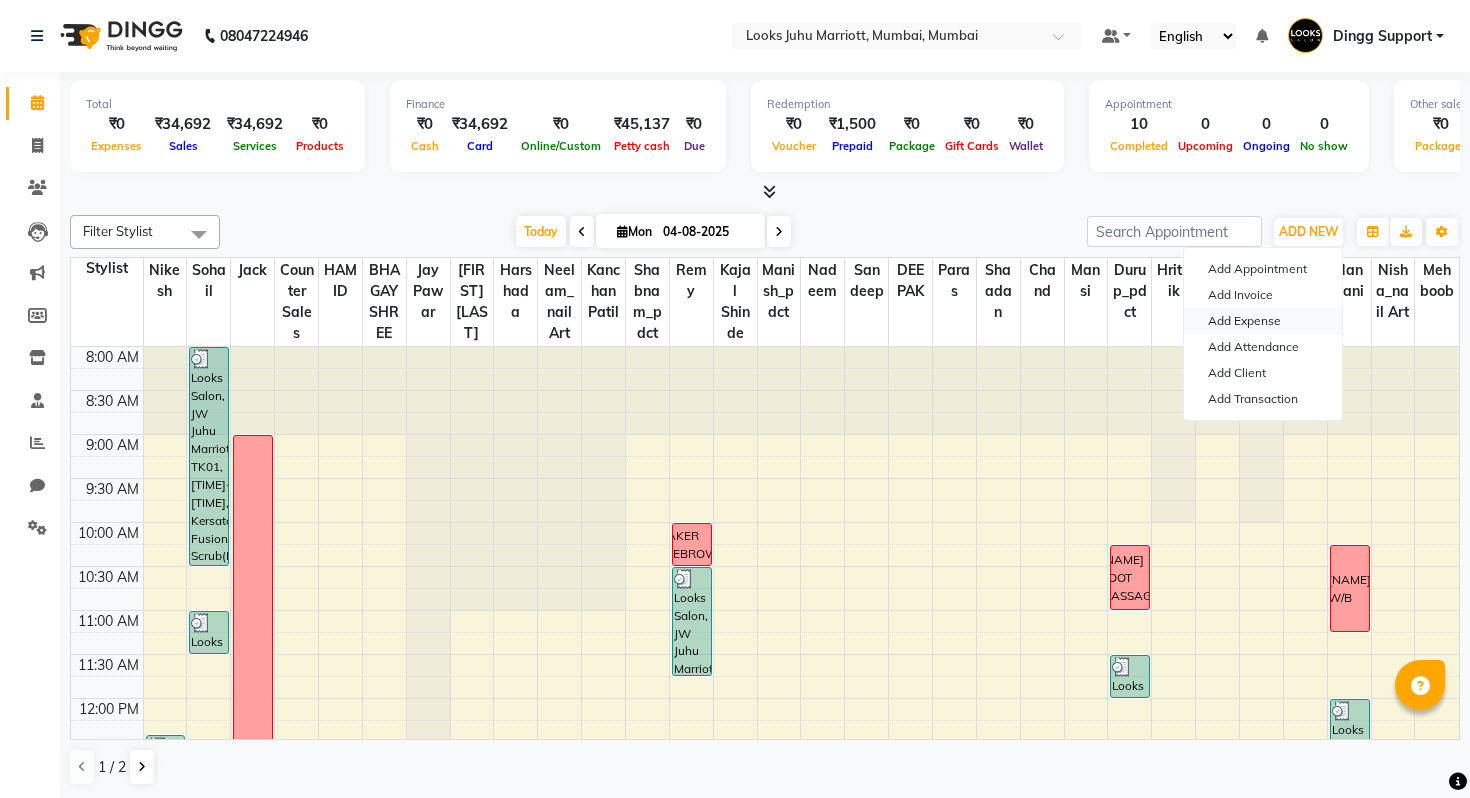 click on "Add Expense" at bounding box center [1263, 321] 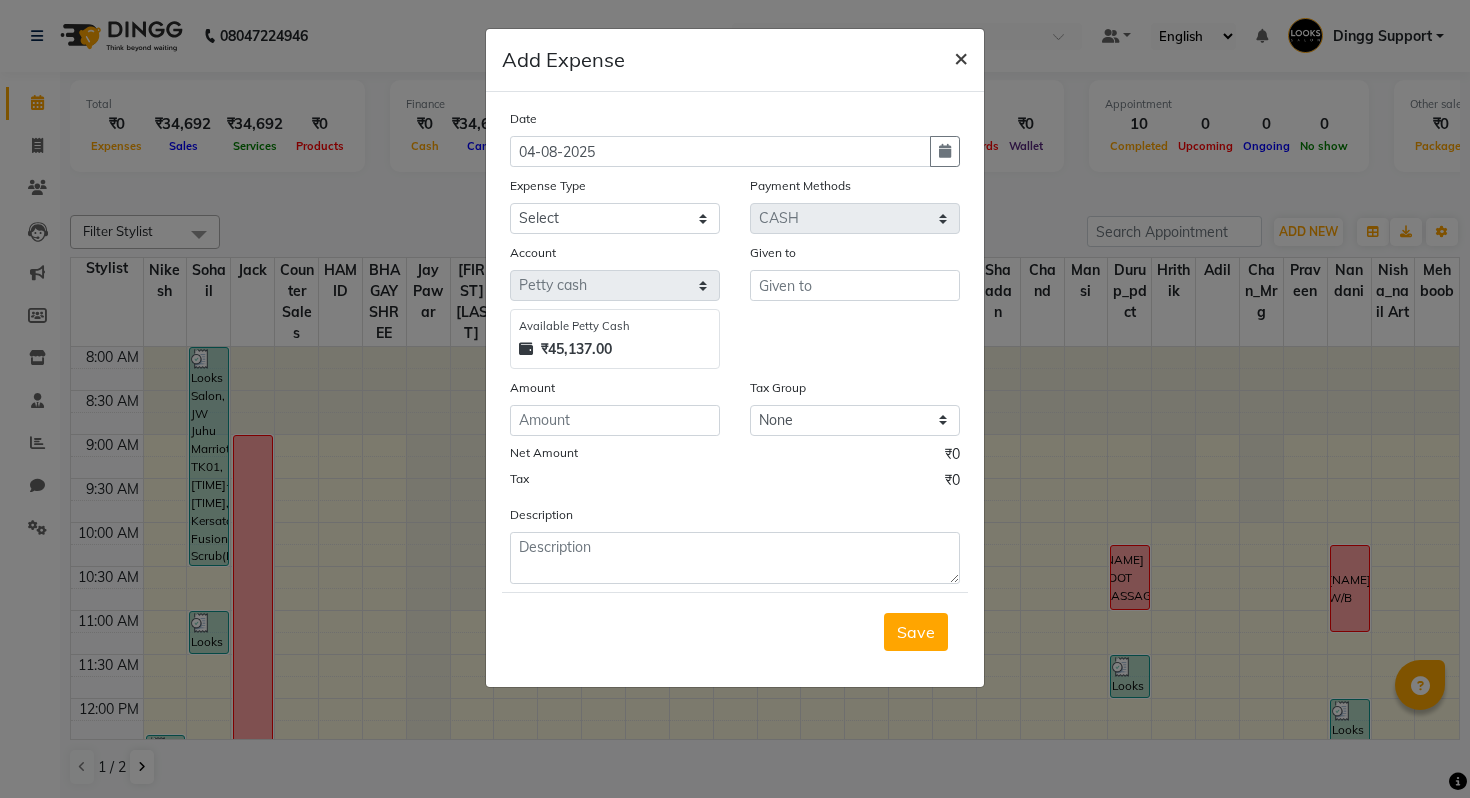 click on "×" 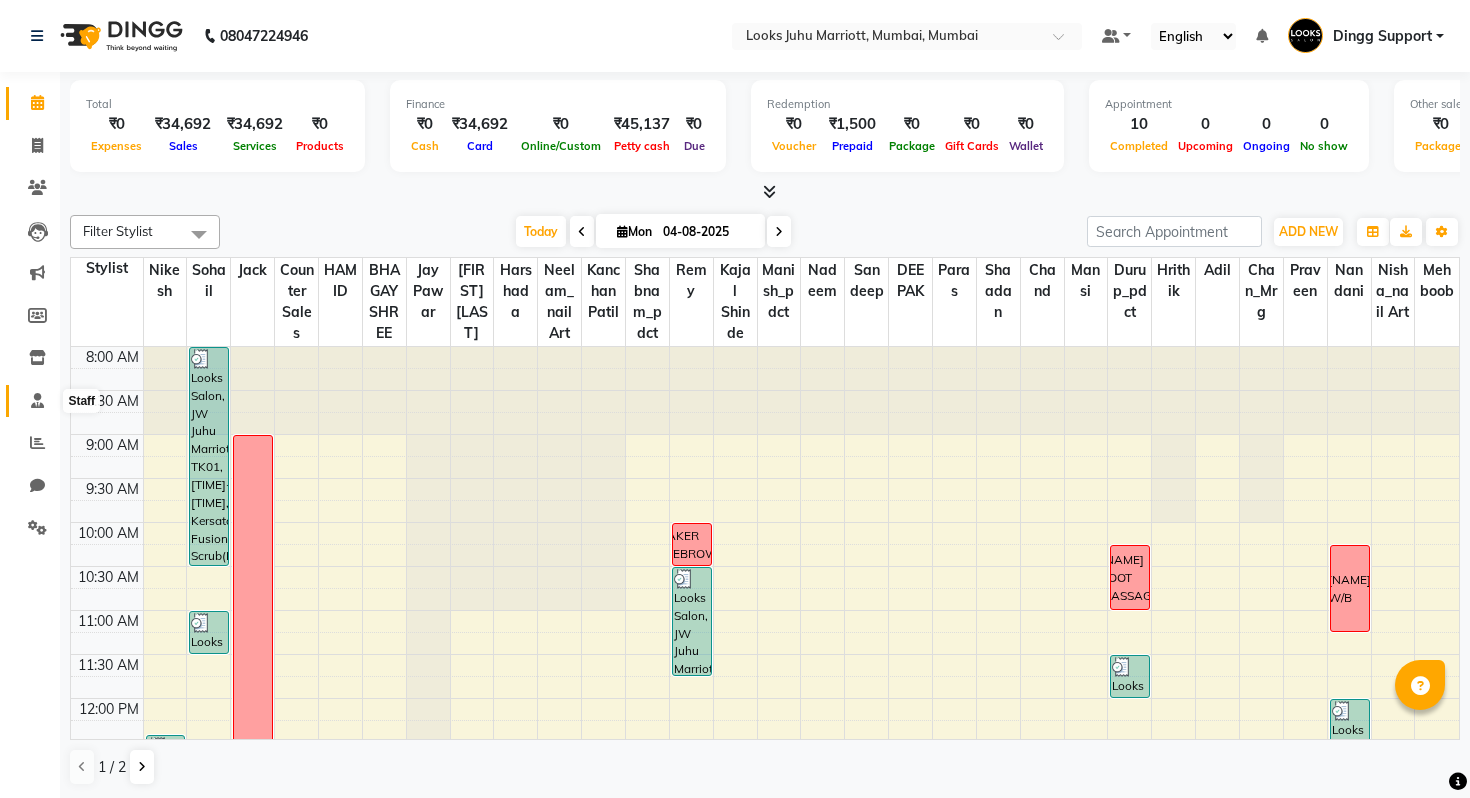 click 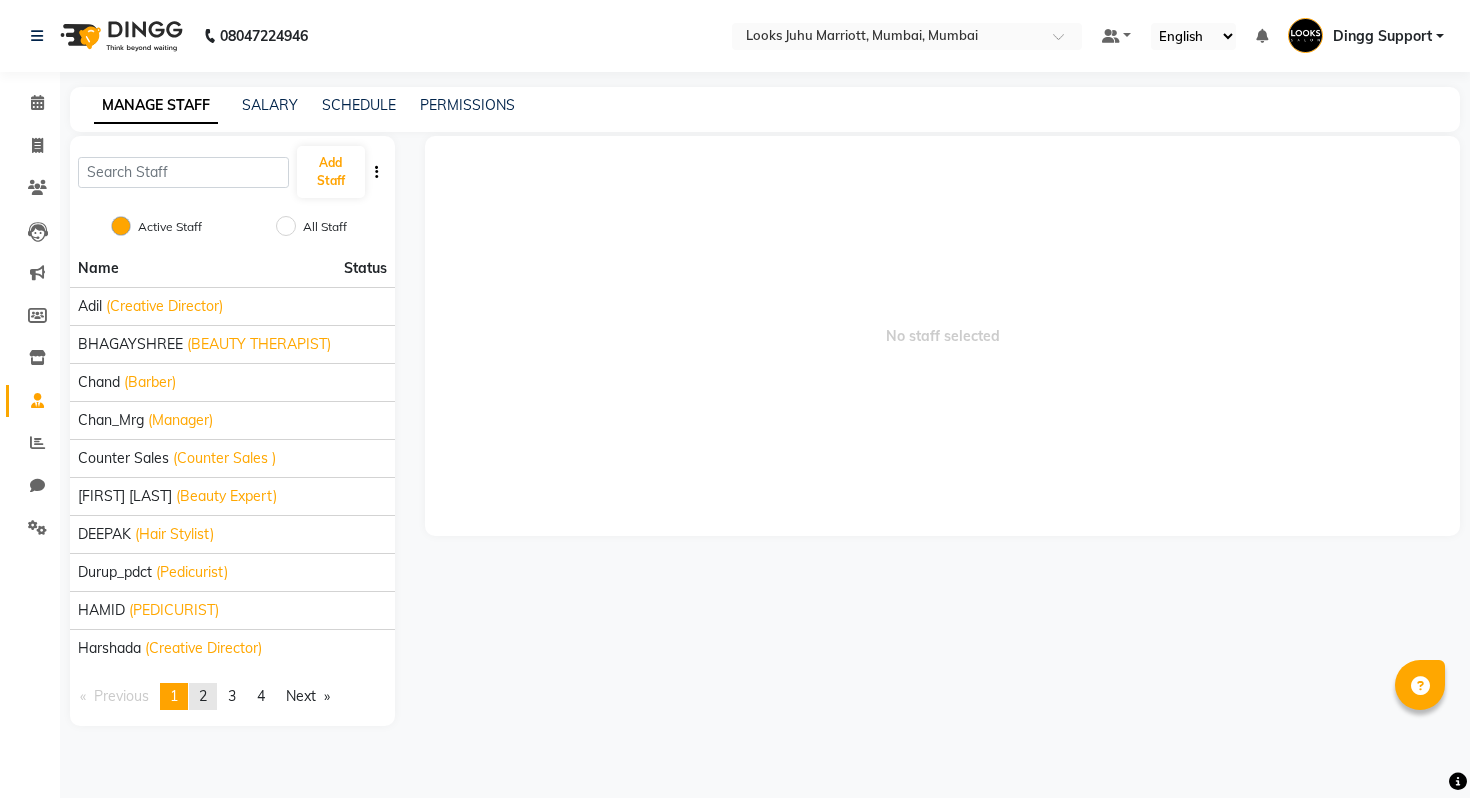 click on "page  2" at bounding box center (203, 696) 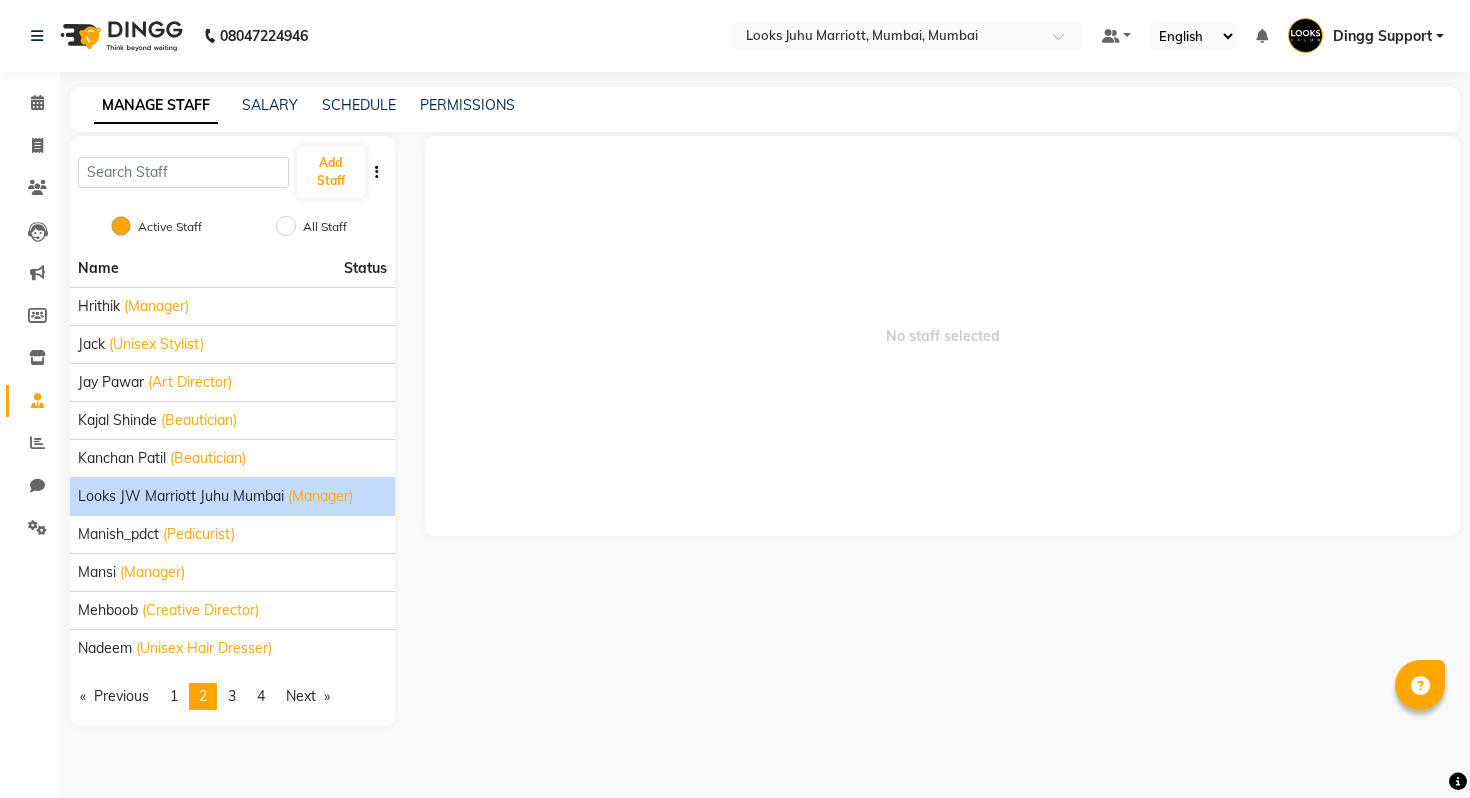 click on "Looks JW Marriott Juhu Mumbai" 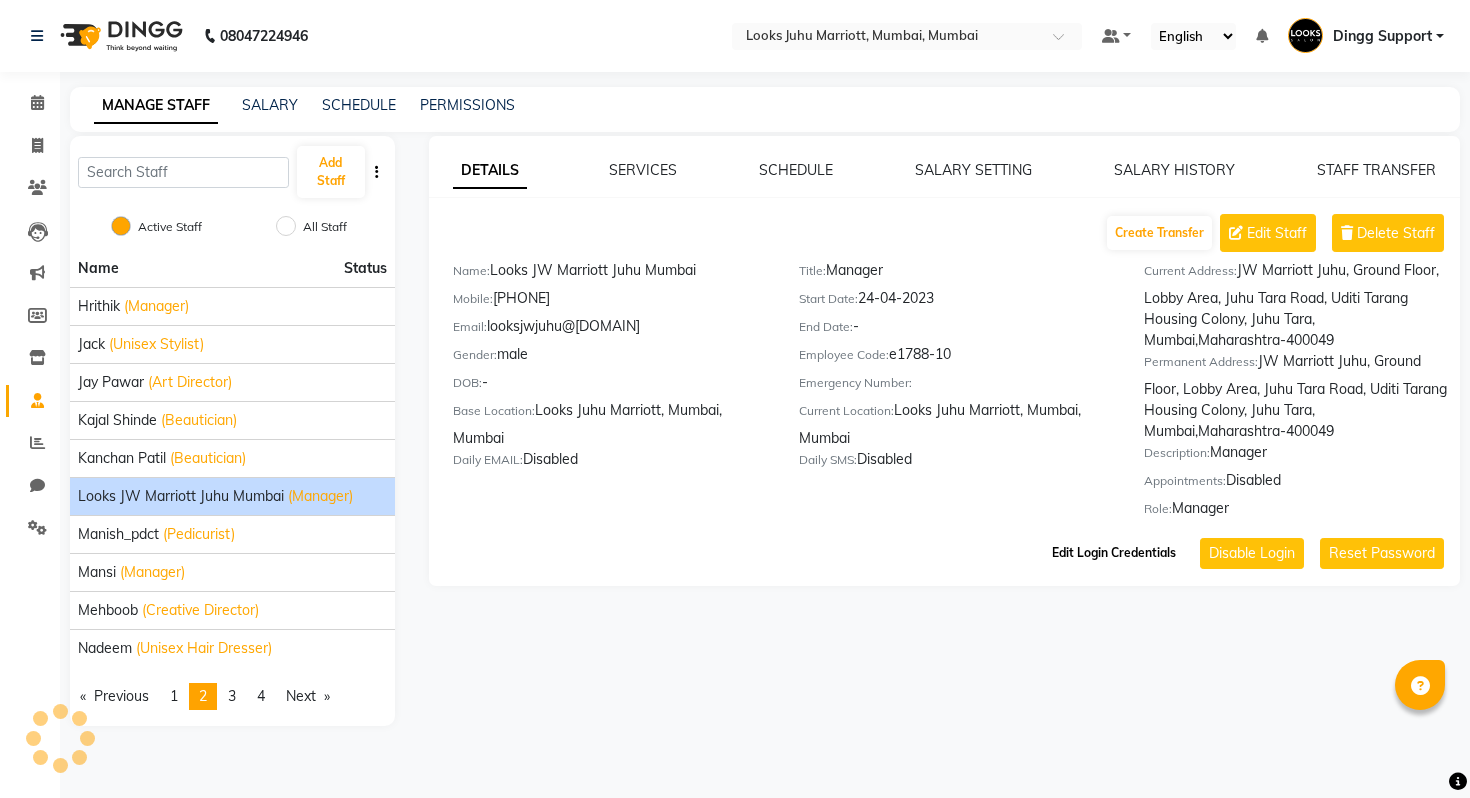 click on "Edit Login Credentials" 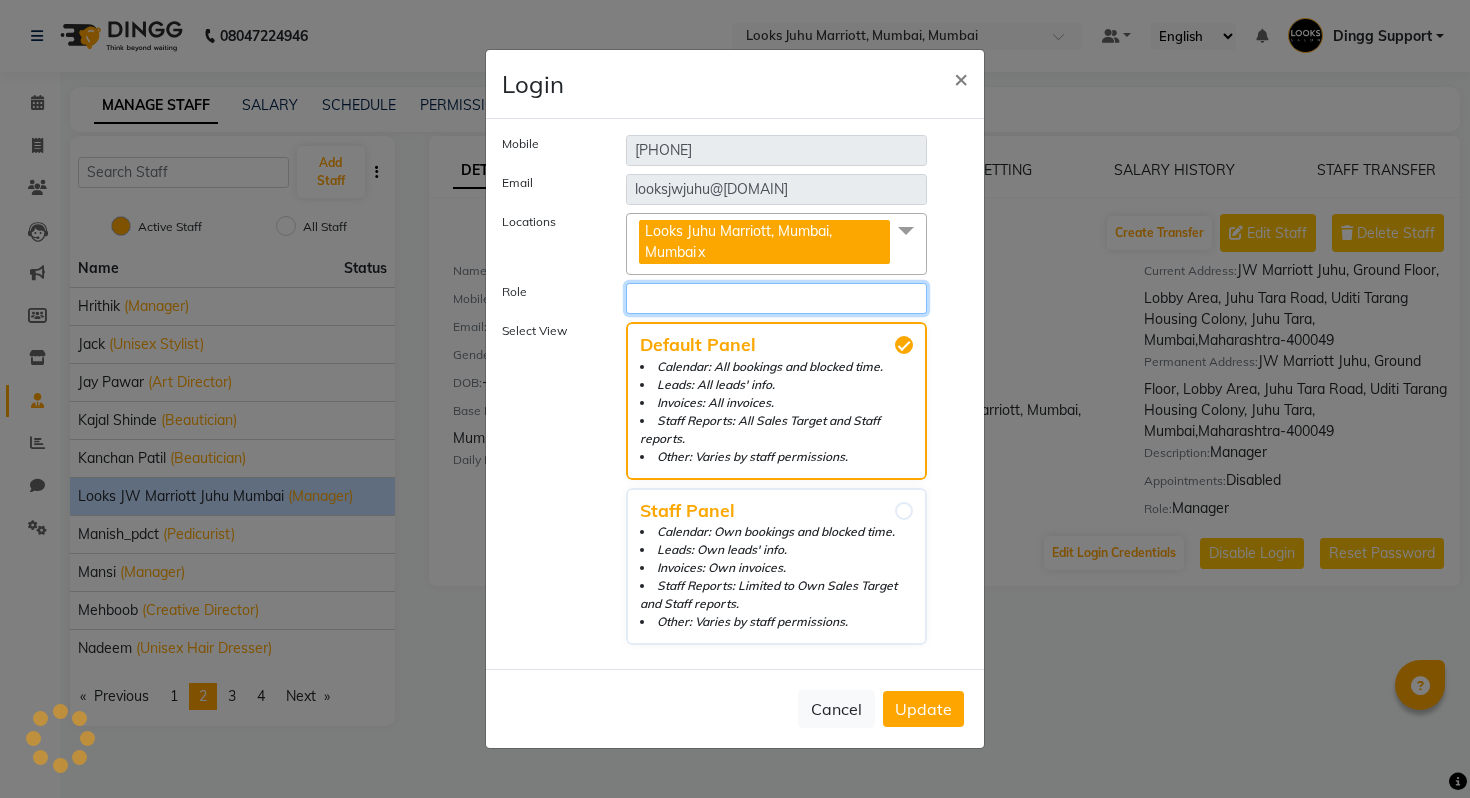 click on "Select Role" 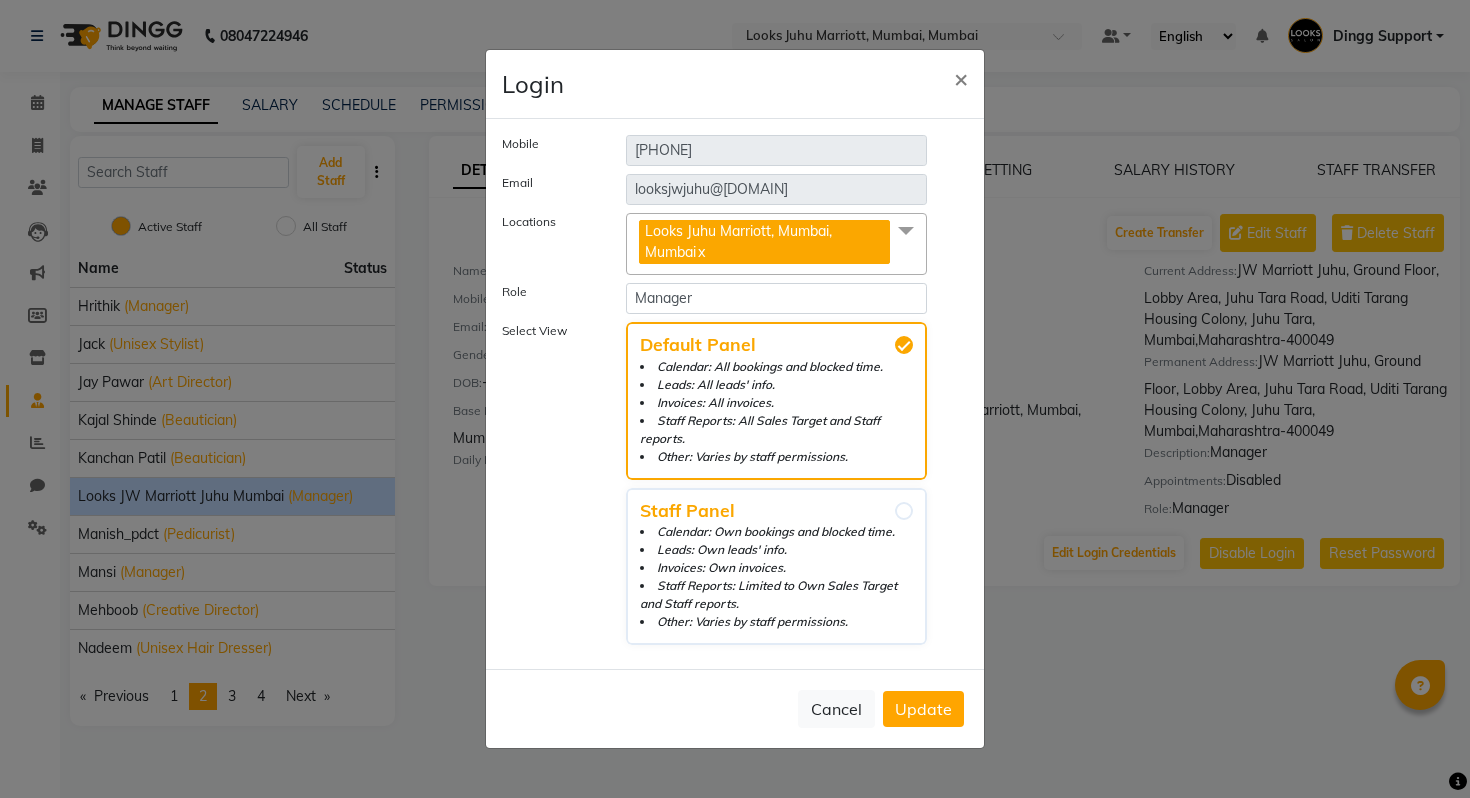 click on "Update" 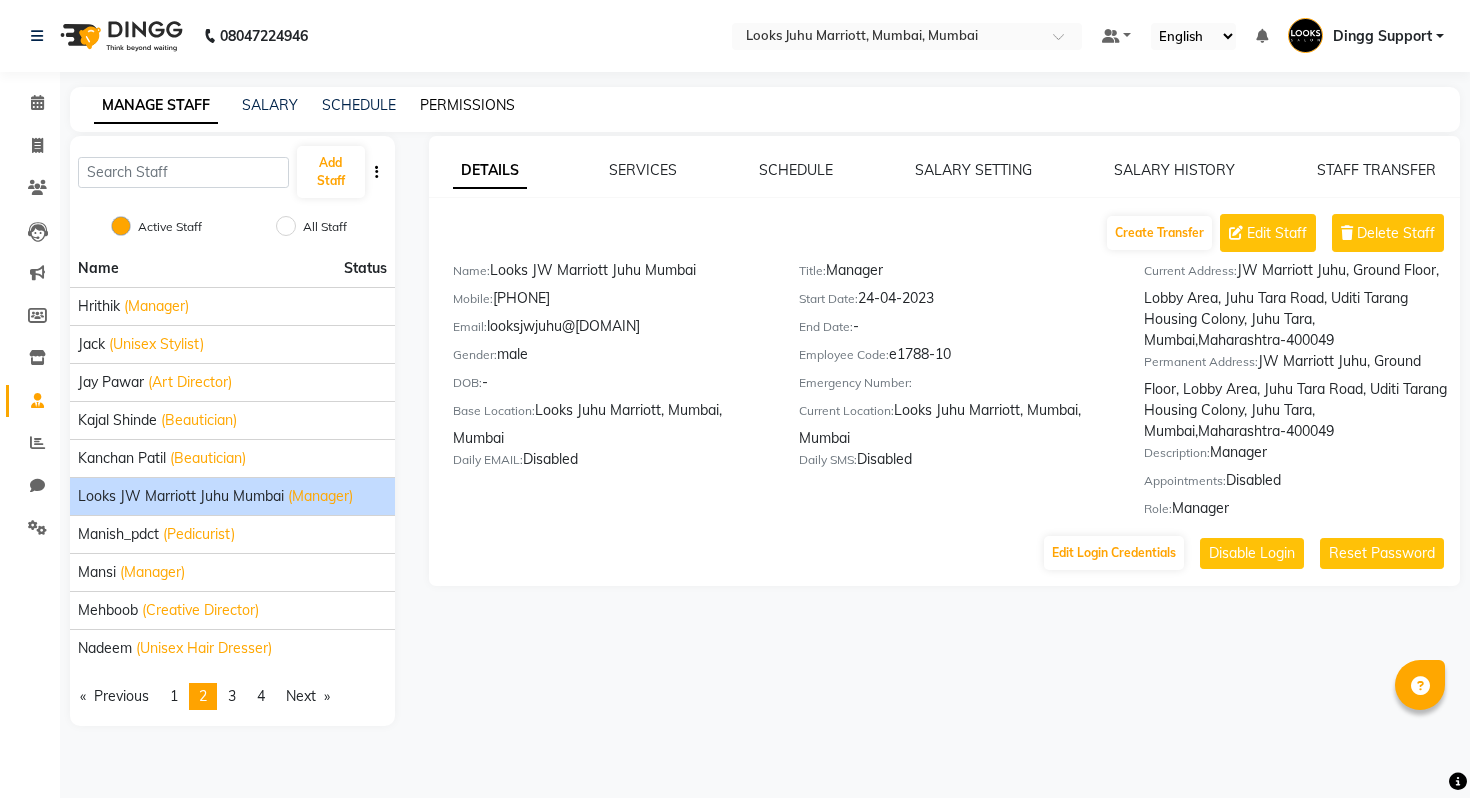 click on "PERMISSIONS" 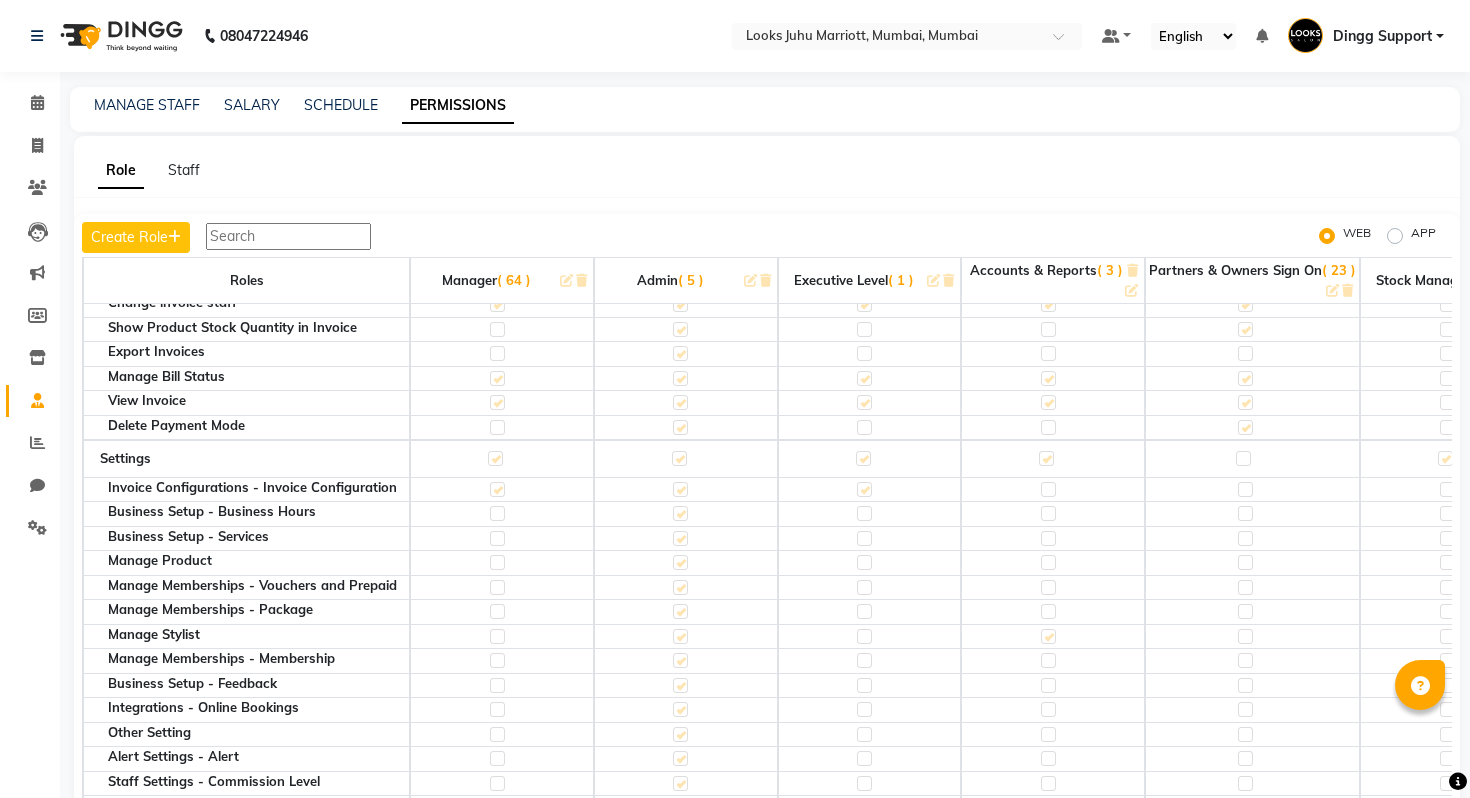 scroll, scrollTop: 670, scrollLeft: 0, axis: vertical 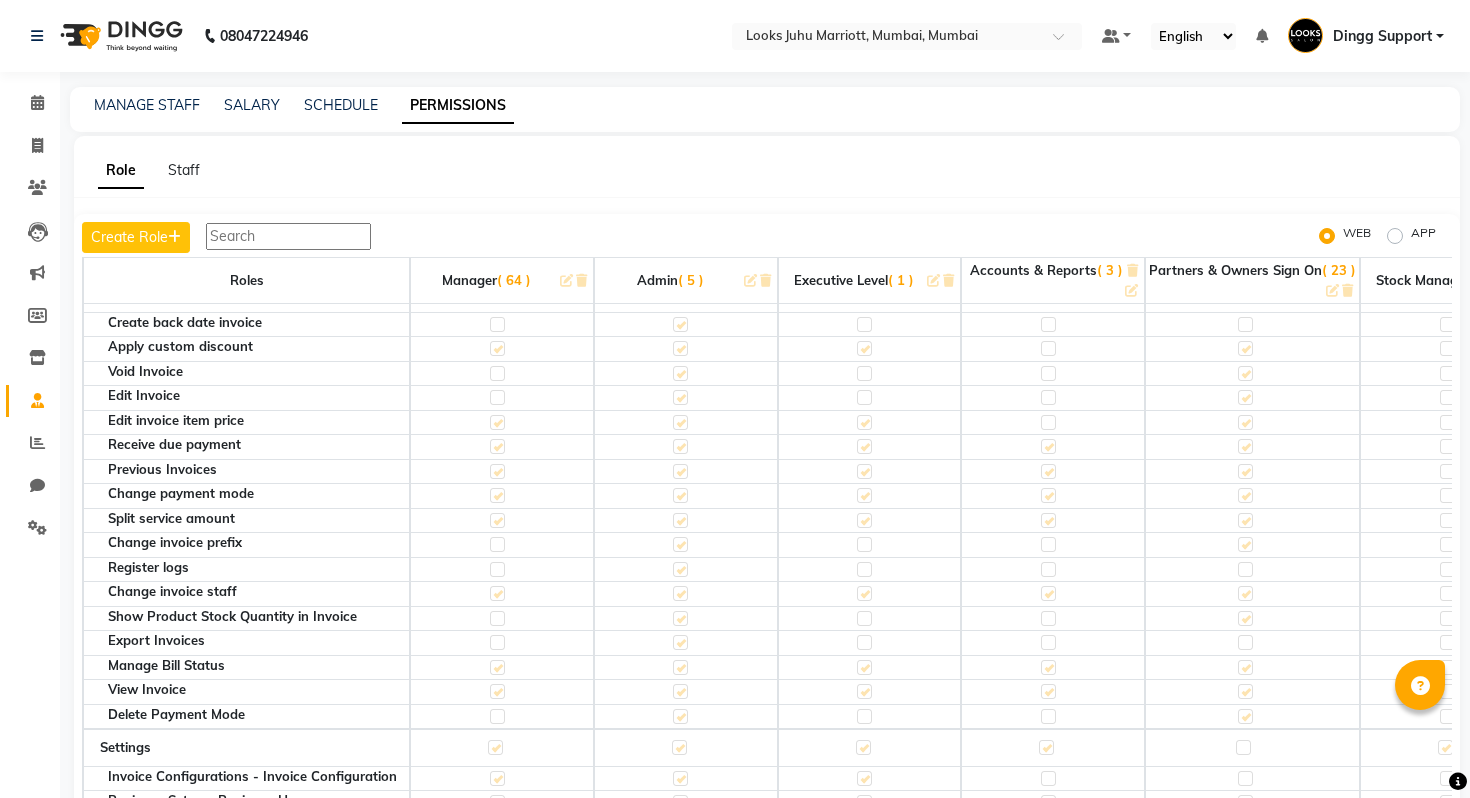 click at bounding box center [288, 236] 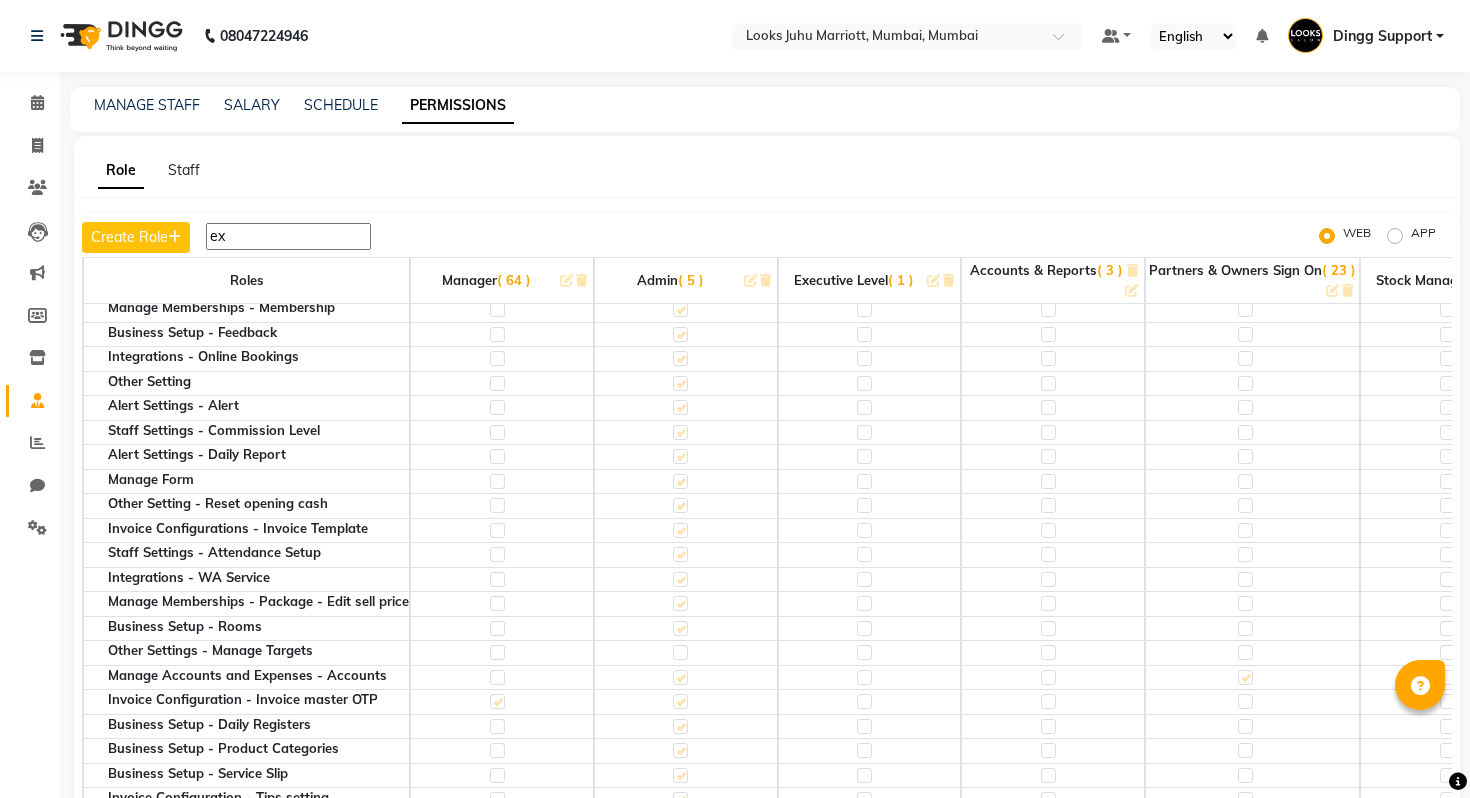 scroll, scrollTop: 30, scrollLeft: 0, axis: vertical 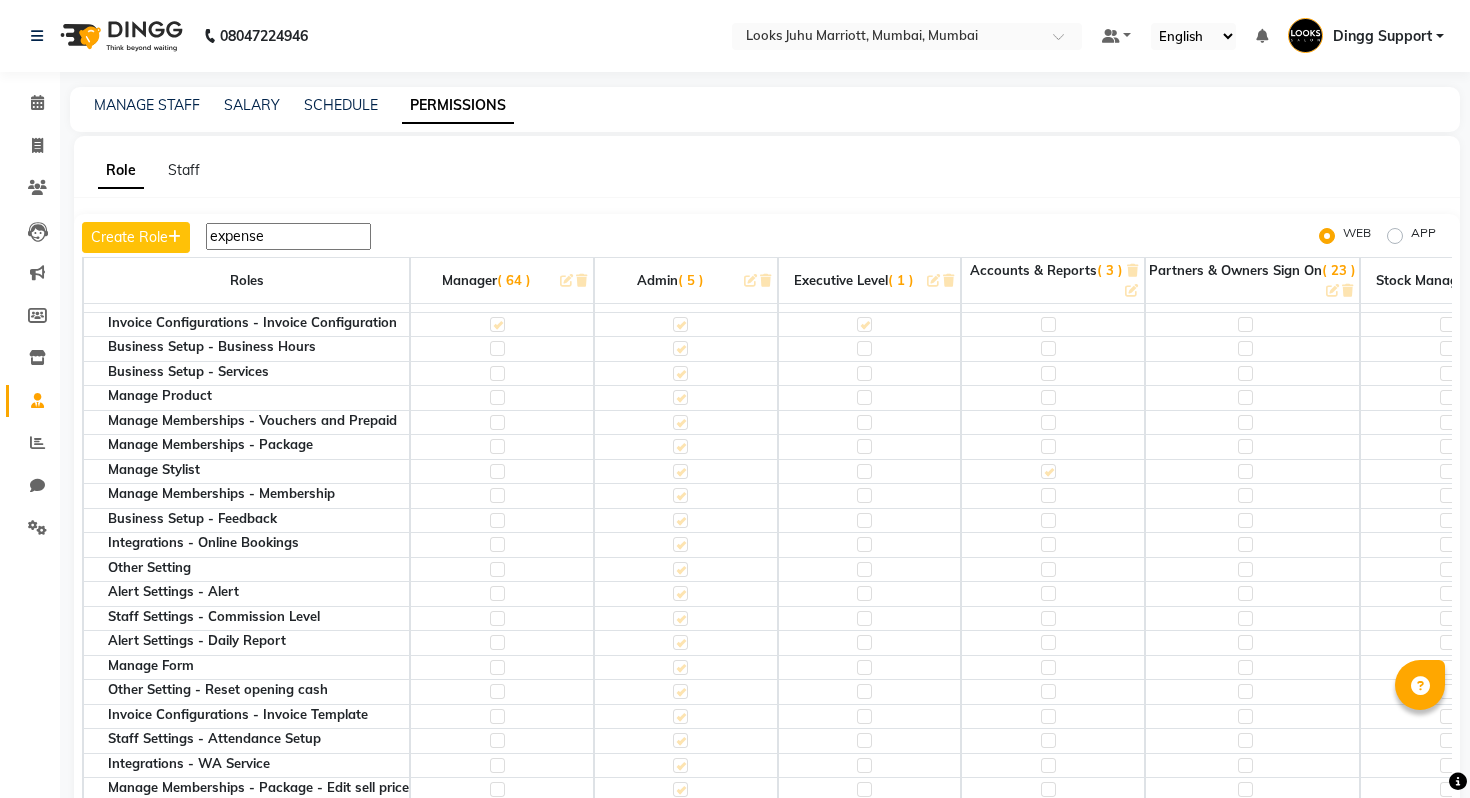 type on "expense" 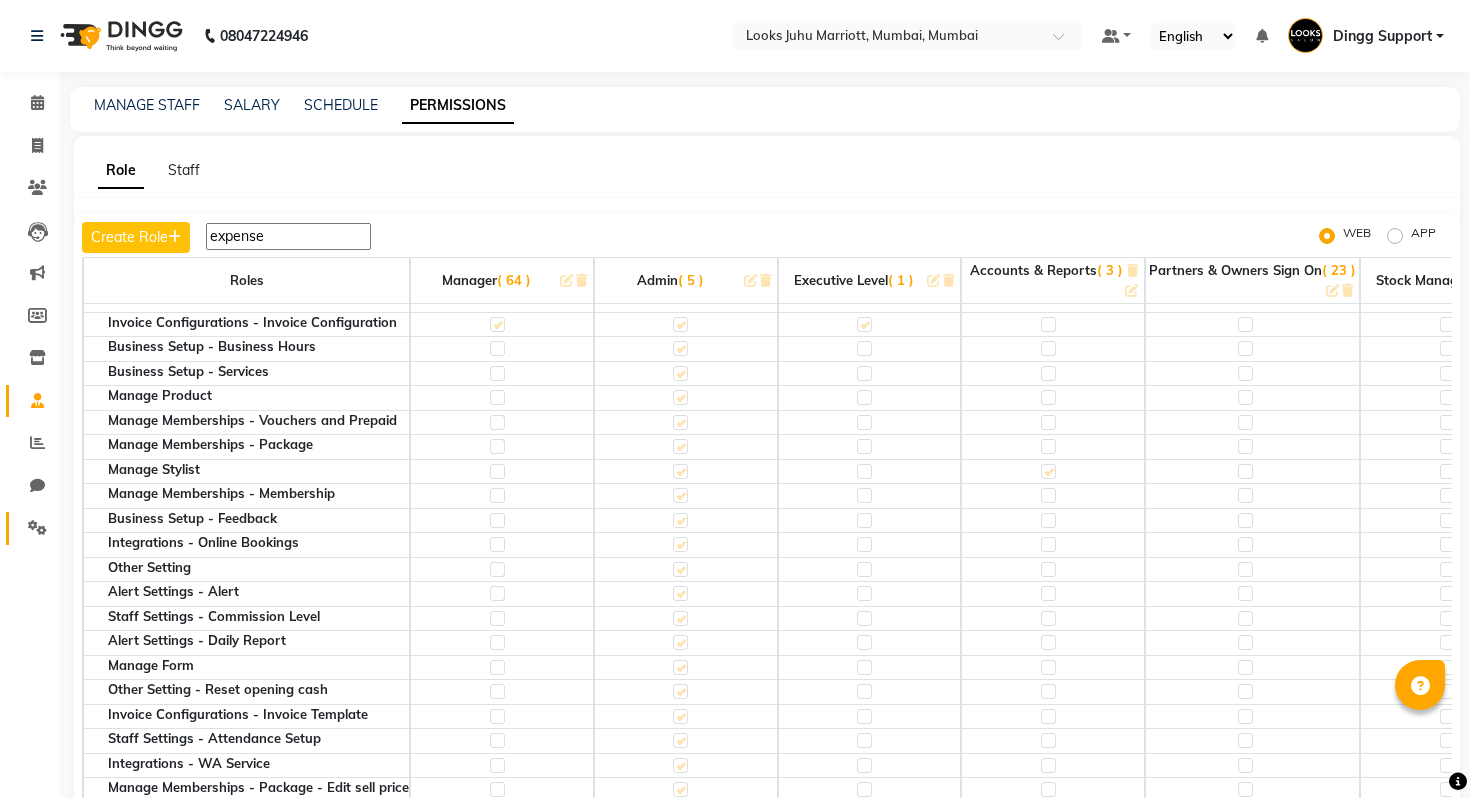 click on "Settings" 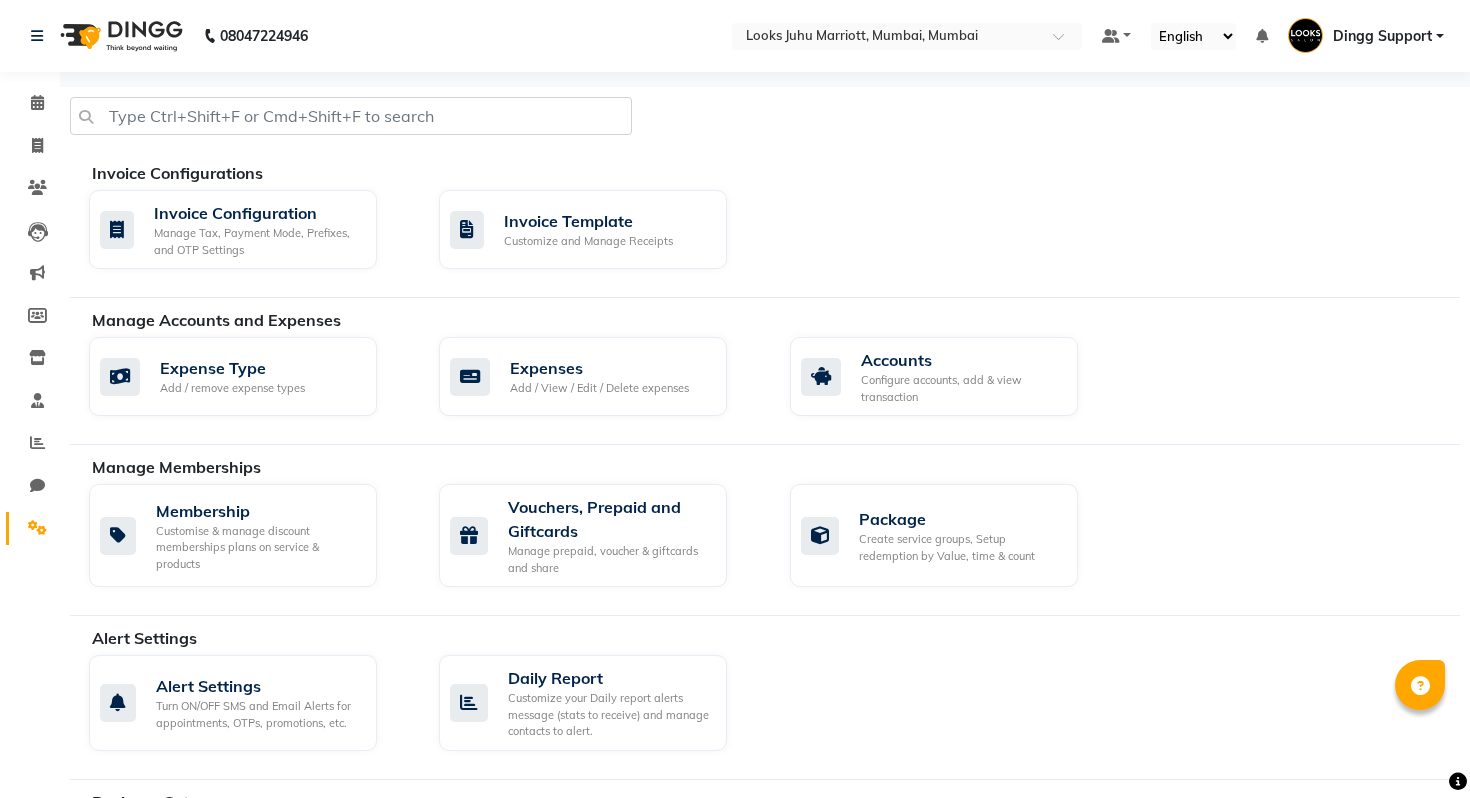 scroll, scrollTop: 775, scrollLeft: 0, axis: vertical 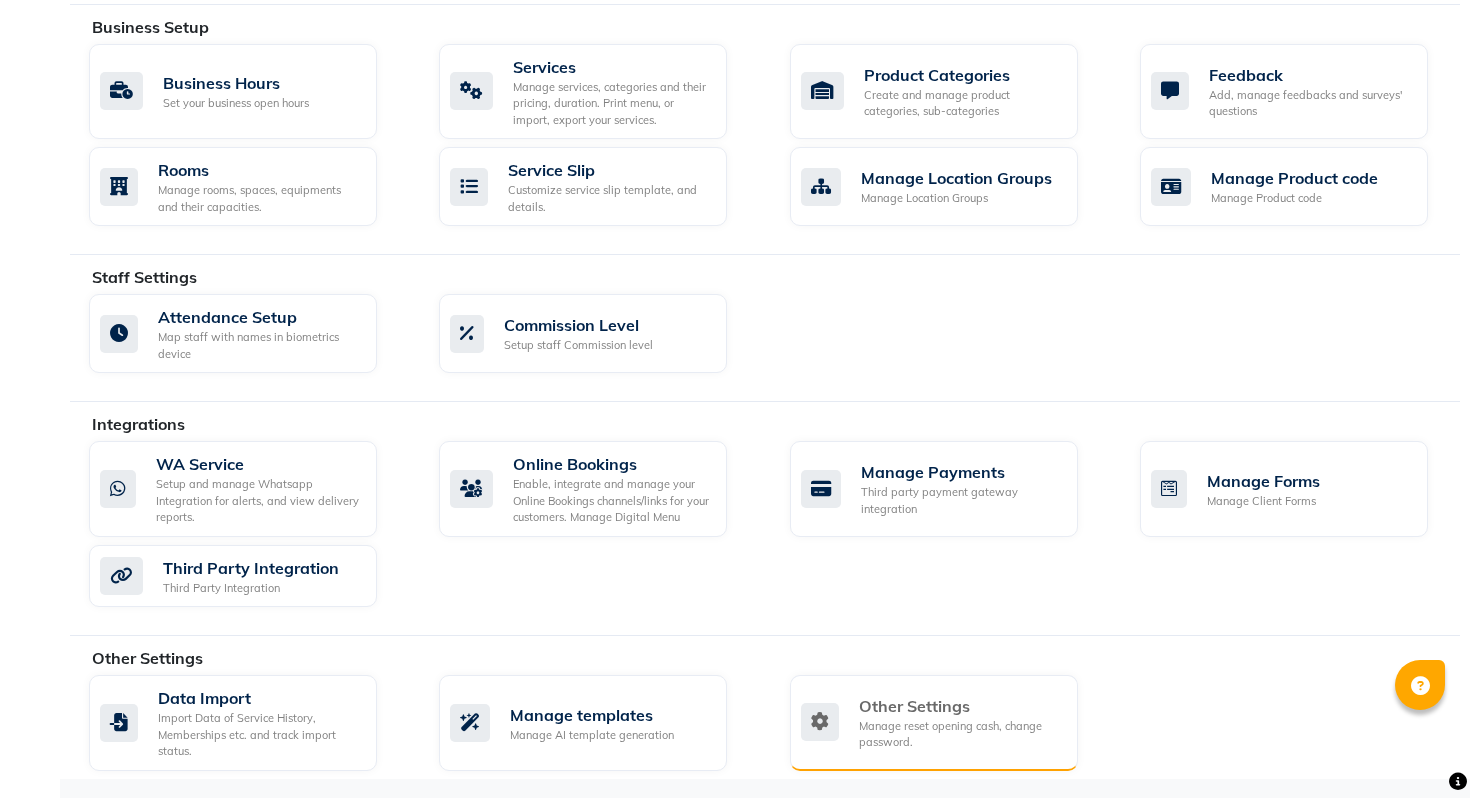 click on "Other Settings" 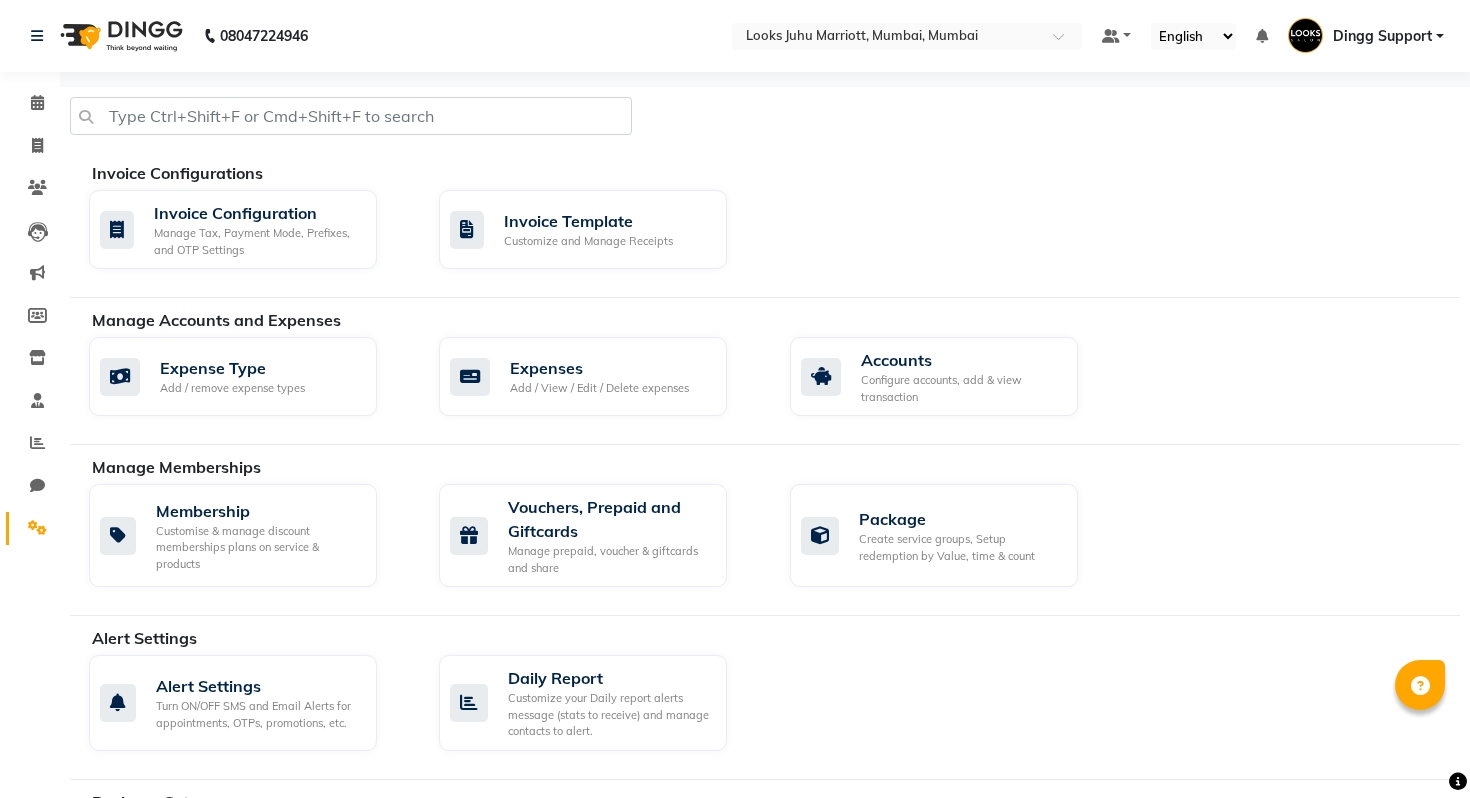 select on "2: 15" 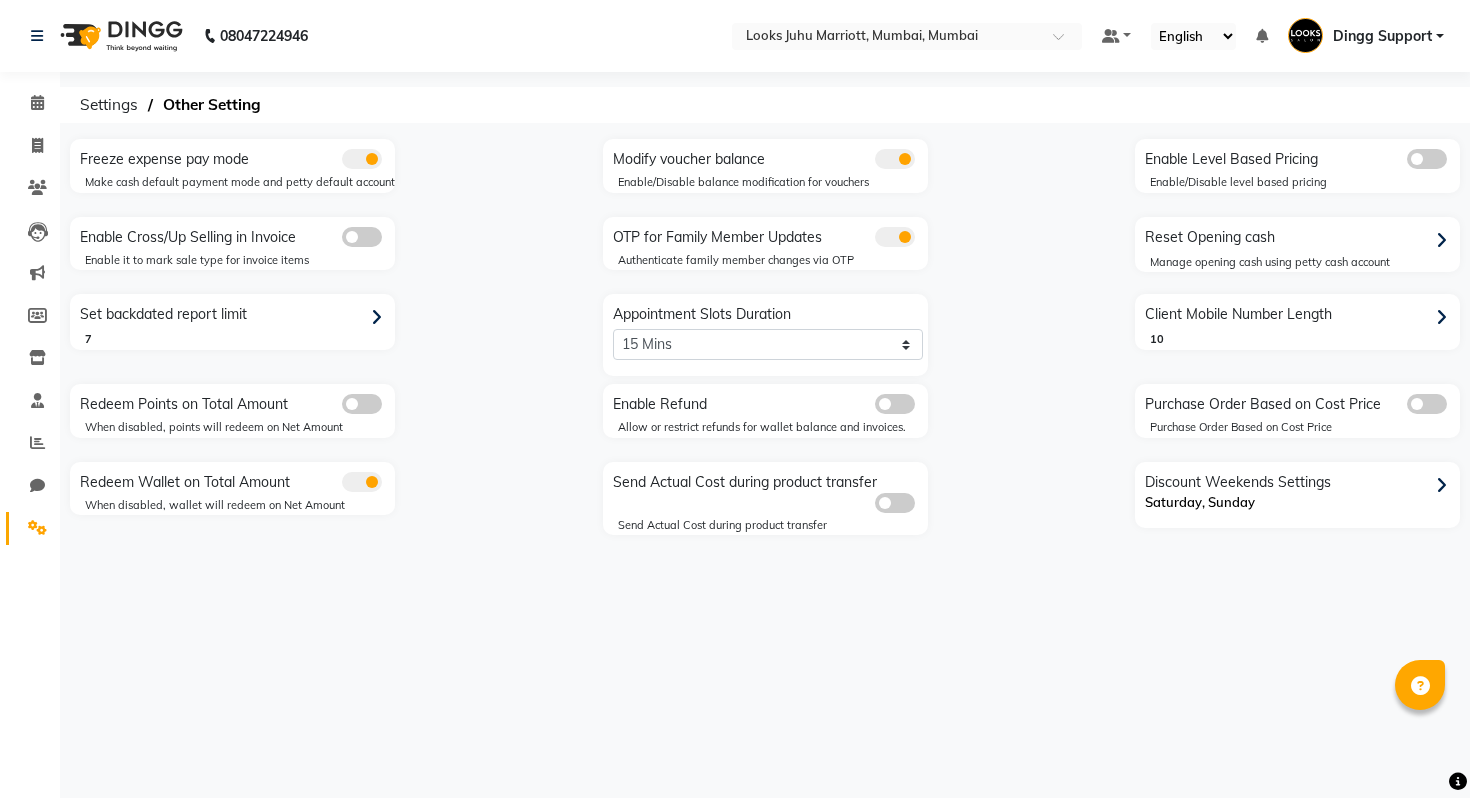 click on "Freeze expense pay mode  Make cash default payment mode and petty default account" 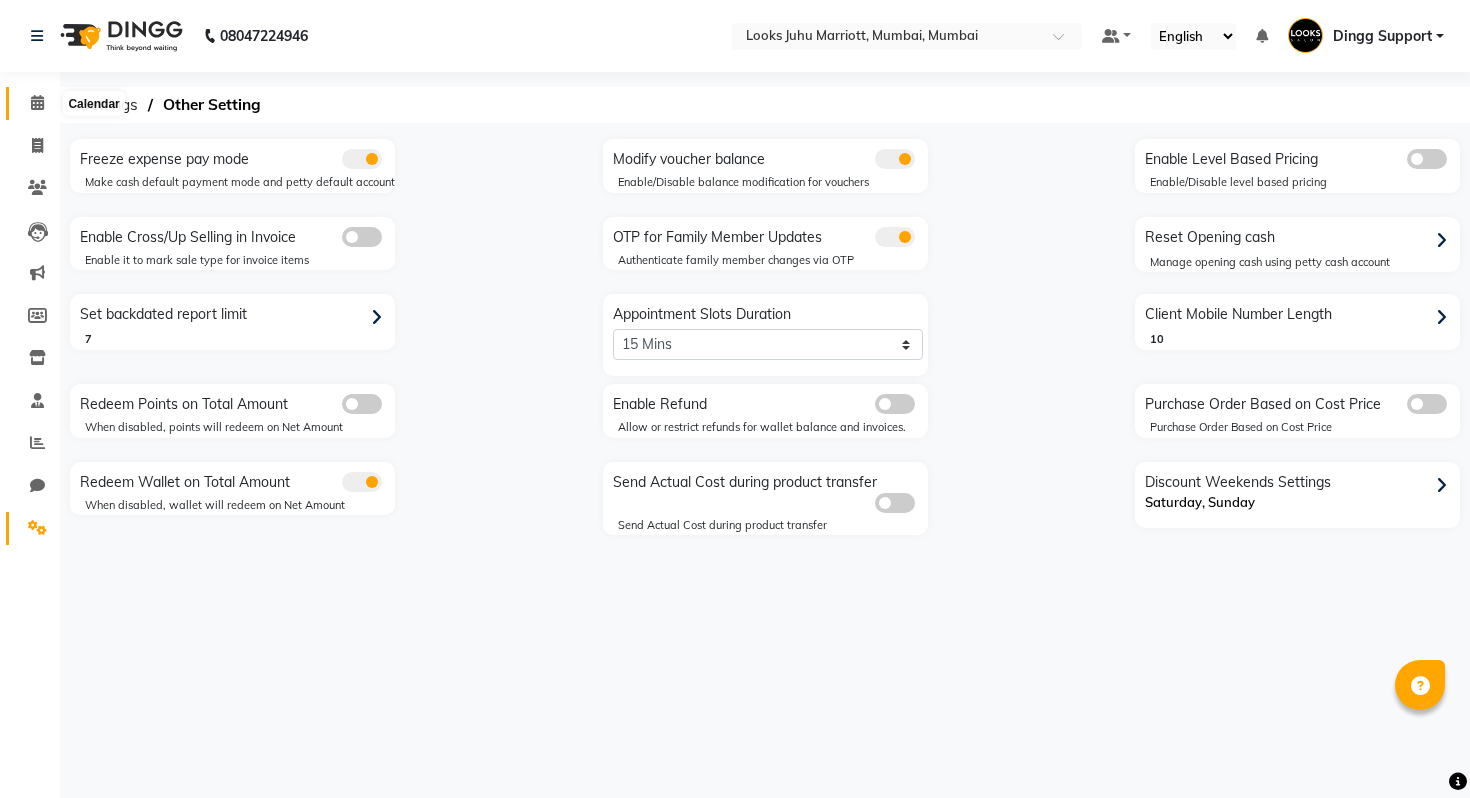 click 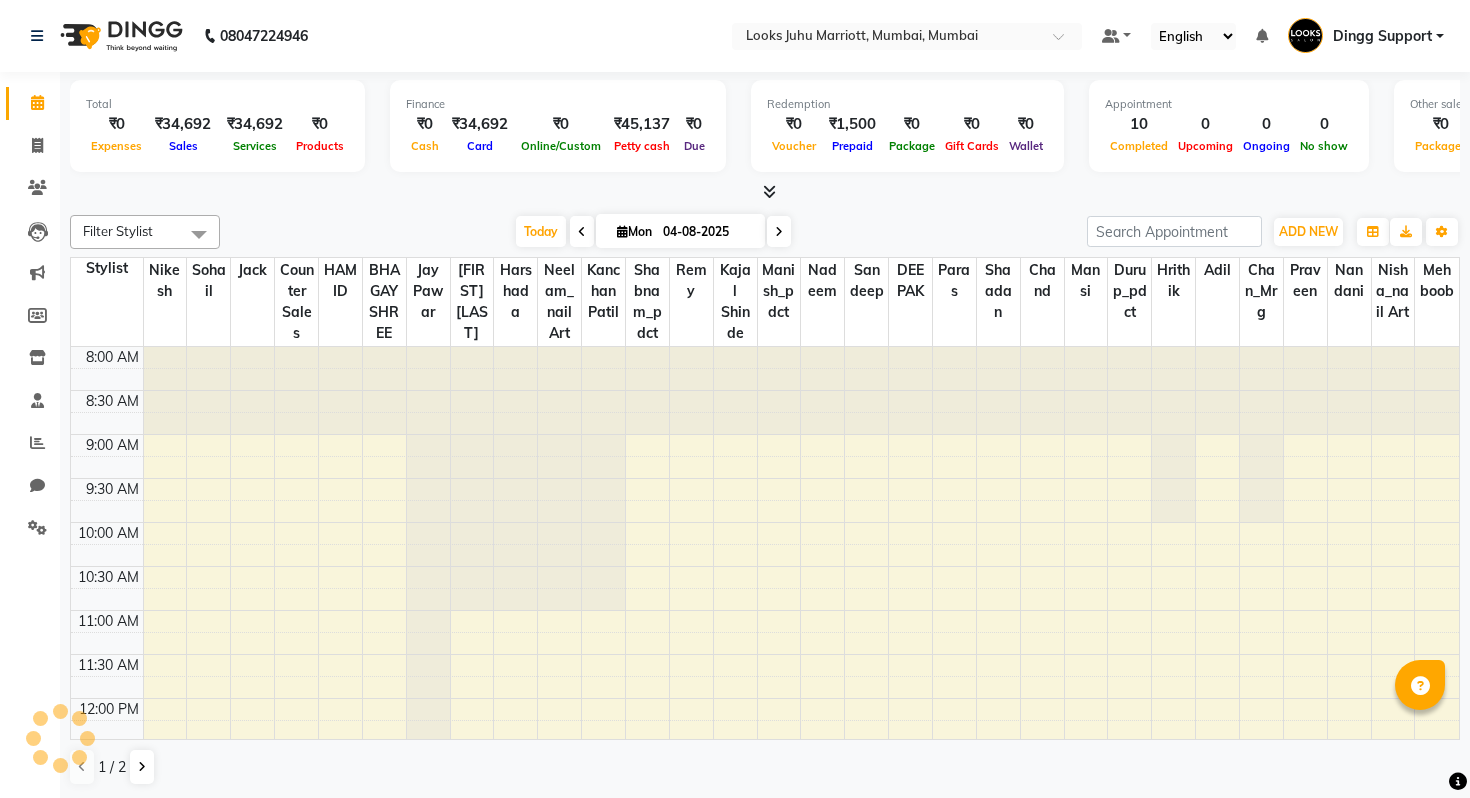 scroll, scrollTop: 705, scrollLeft: 0, axis: vertical 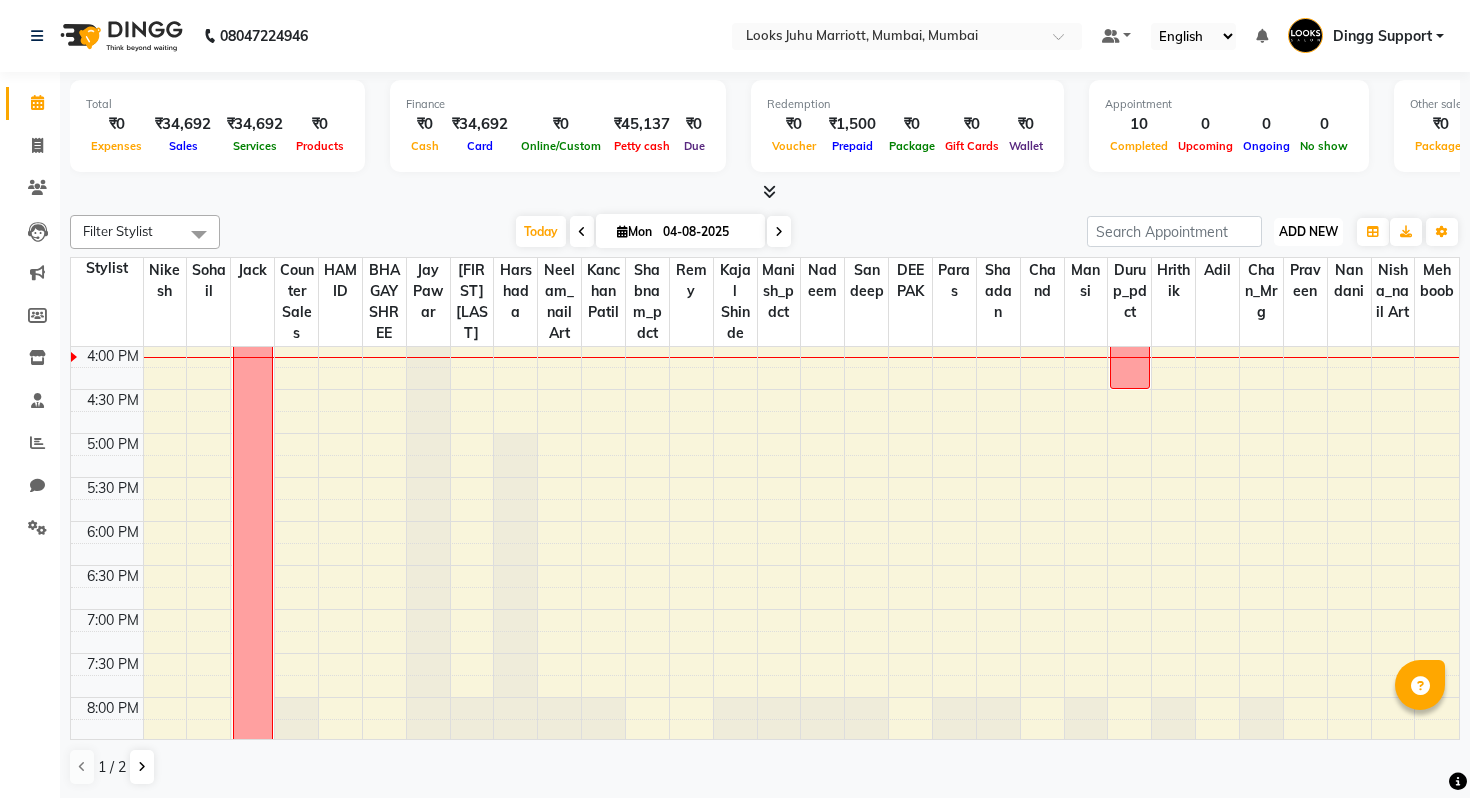click on "ADD NEW" at bounding box center [1308, 231] 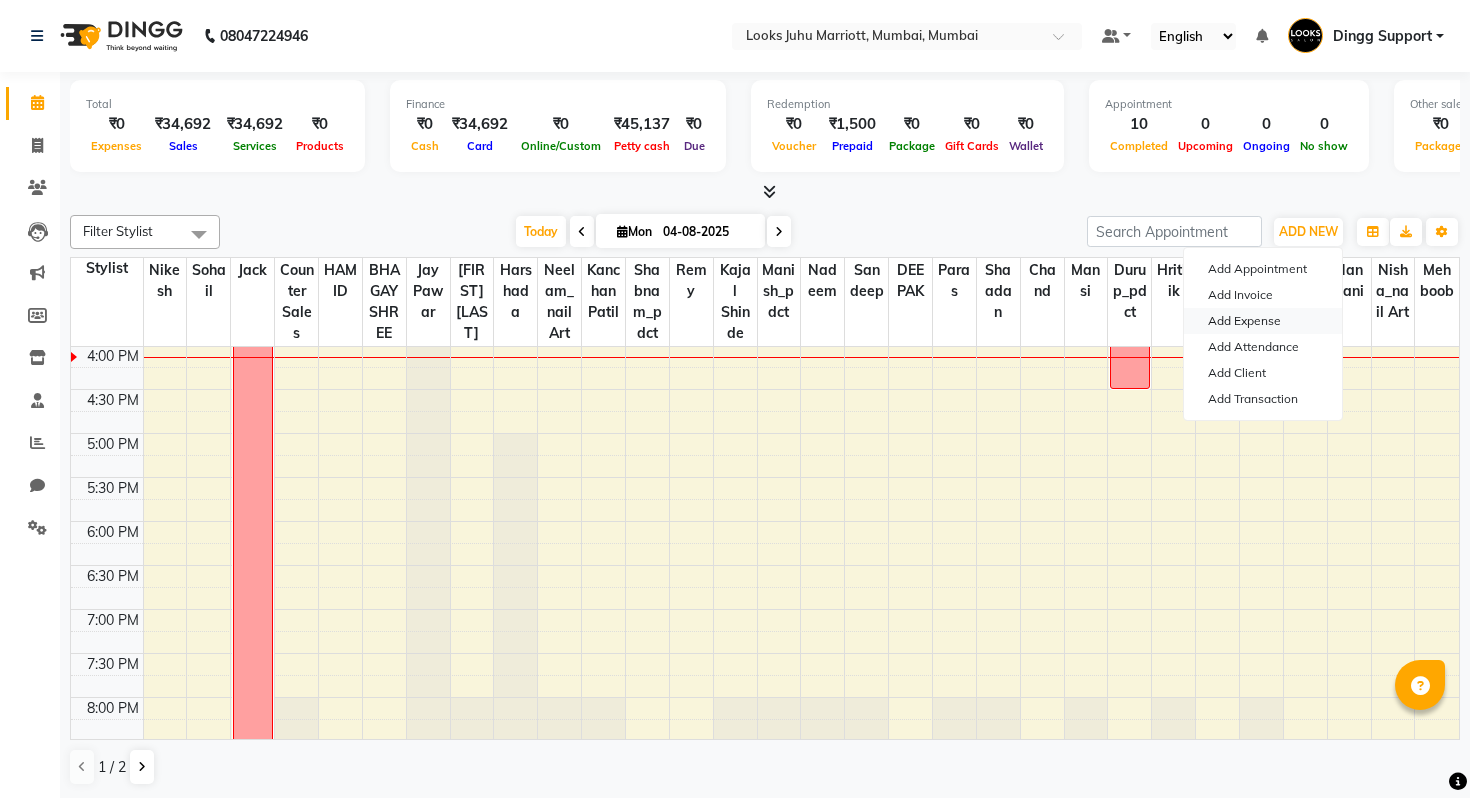 click on "Add Expense" at bounding box center [1263, 321] 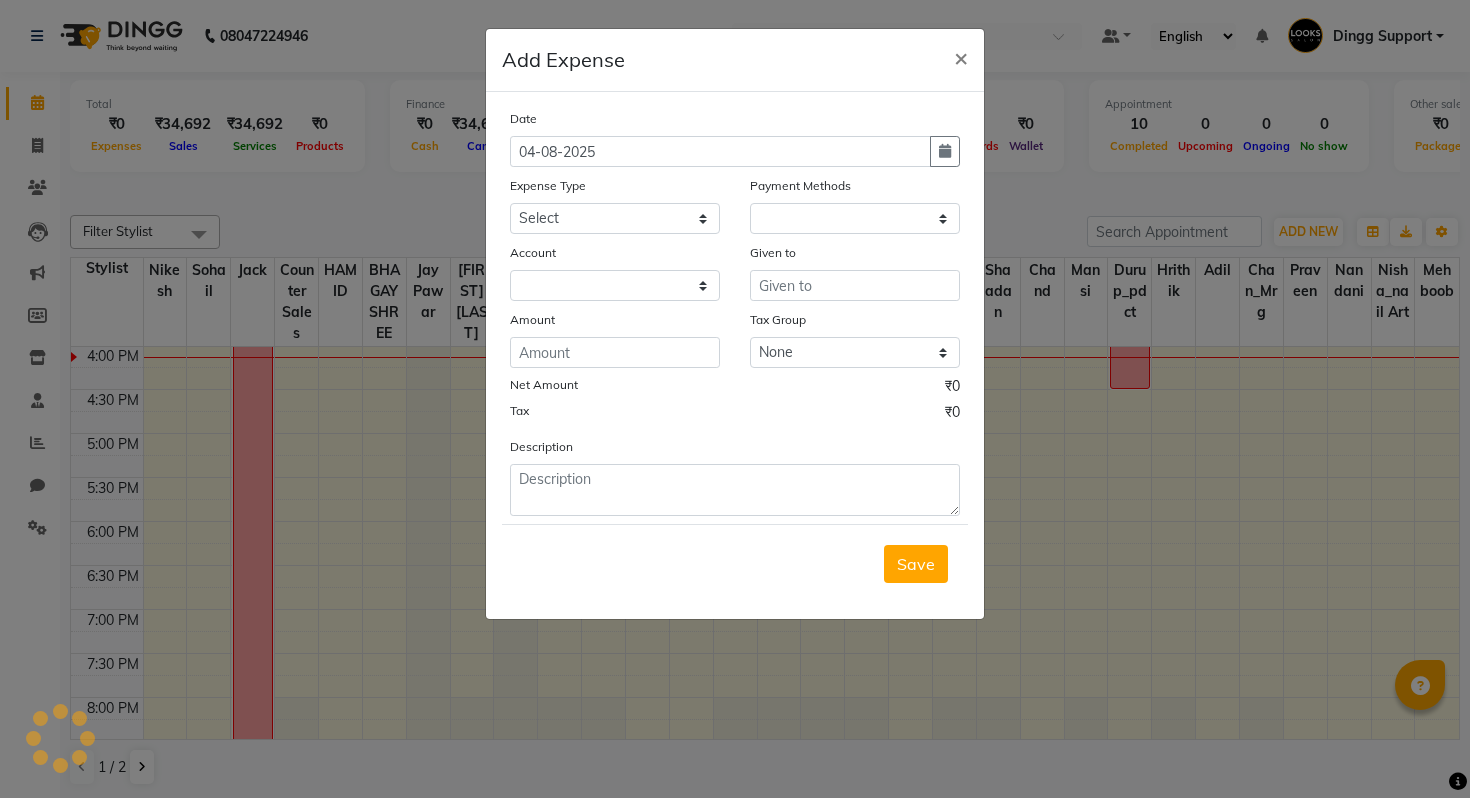 select on "1" 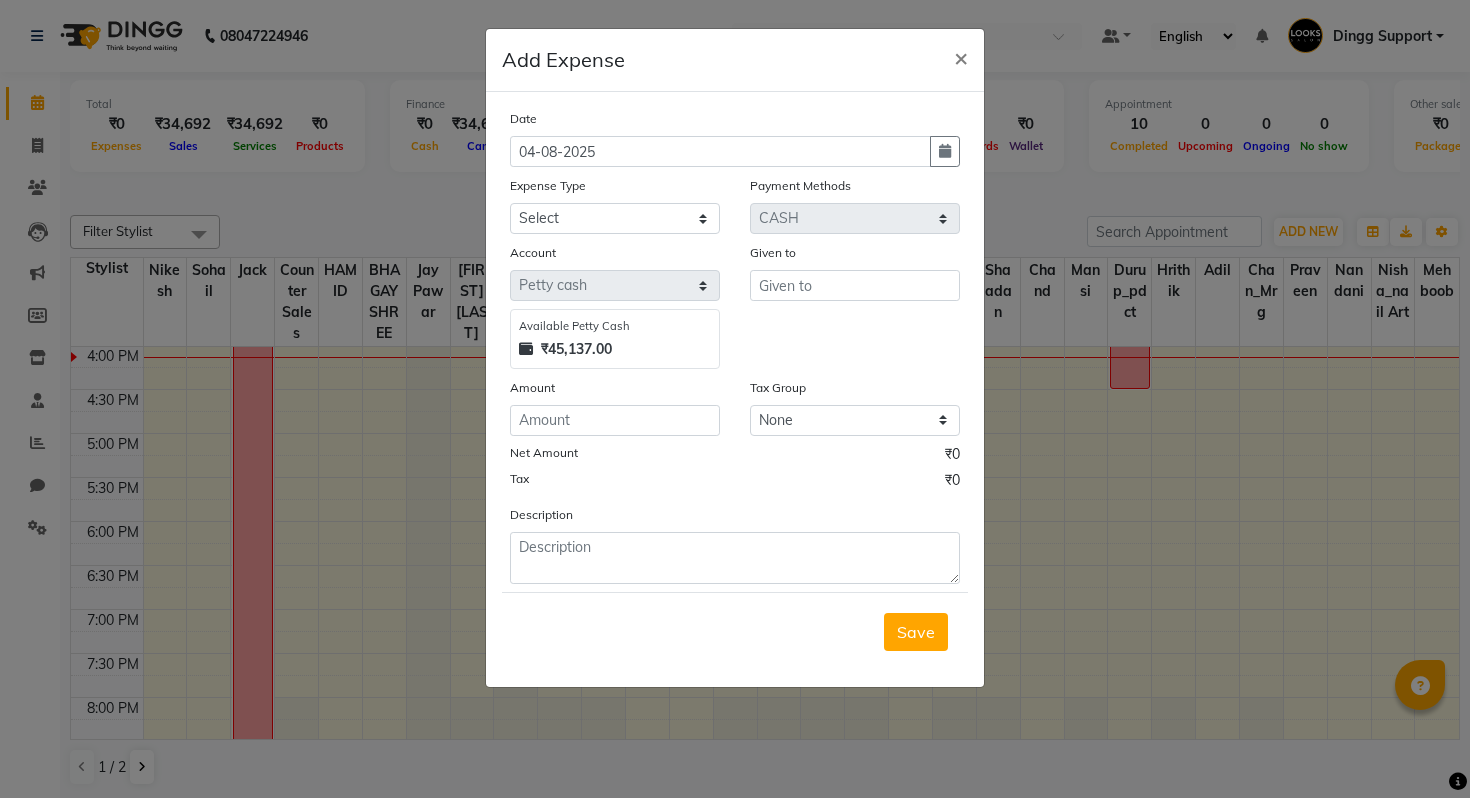 click on "Account" 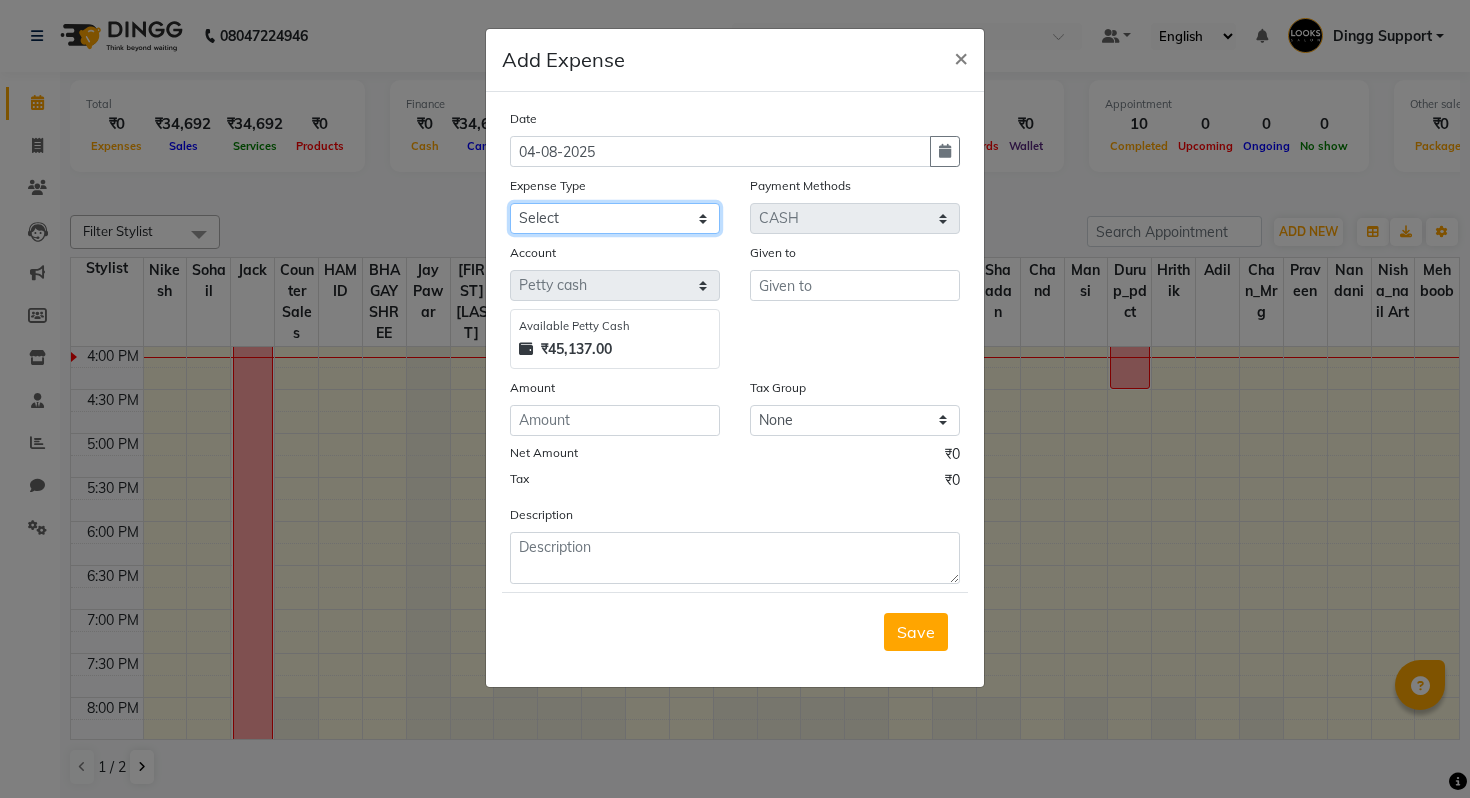 click on "Select BANK DEPOSIT BLINK IT Cash Handover Client Refund Agnst Bill CLIENT WELFARE Entertainment General Expense Laundry Bill milk Pantry PREPAID Printing And Stationery Product Incentive PURCHASE Repair And Maintenance Salary Salary advance SERVICE INCENTIVE staff accommodation STAFF WELFARE TIP CREDIT CARD TIP UPI Travelling And Conveyance Water Bills" 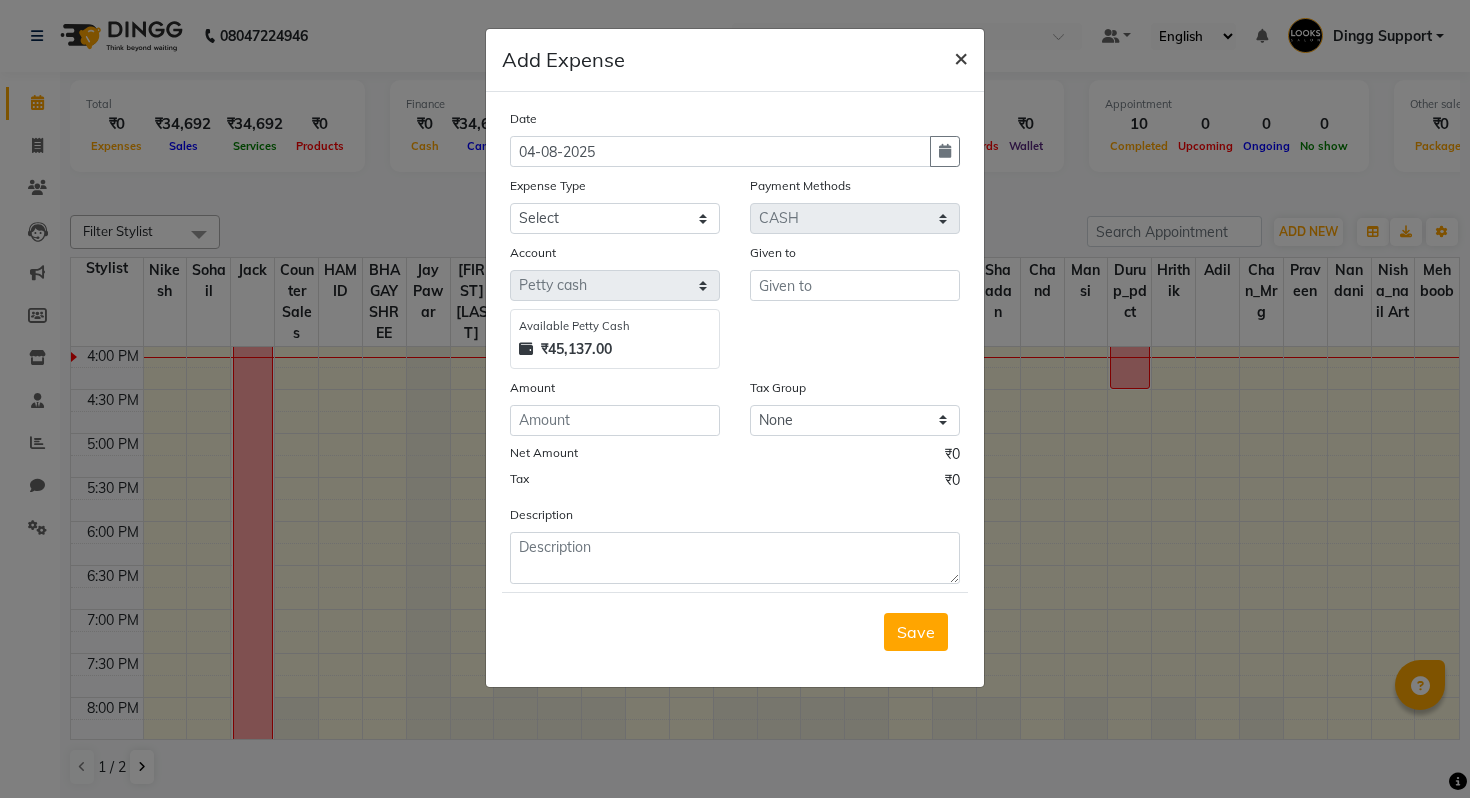 click on "×" 